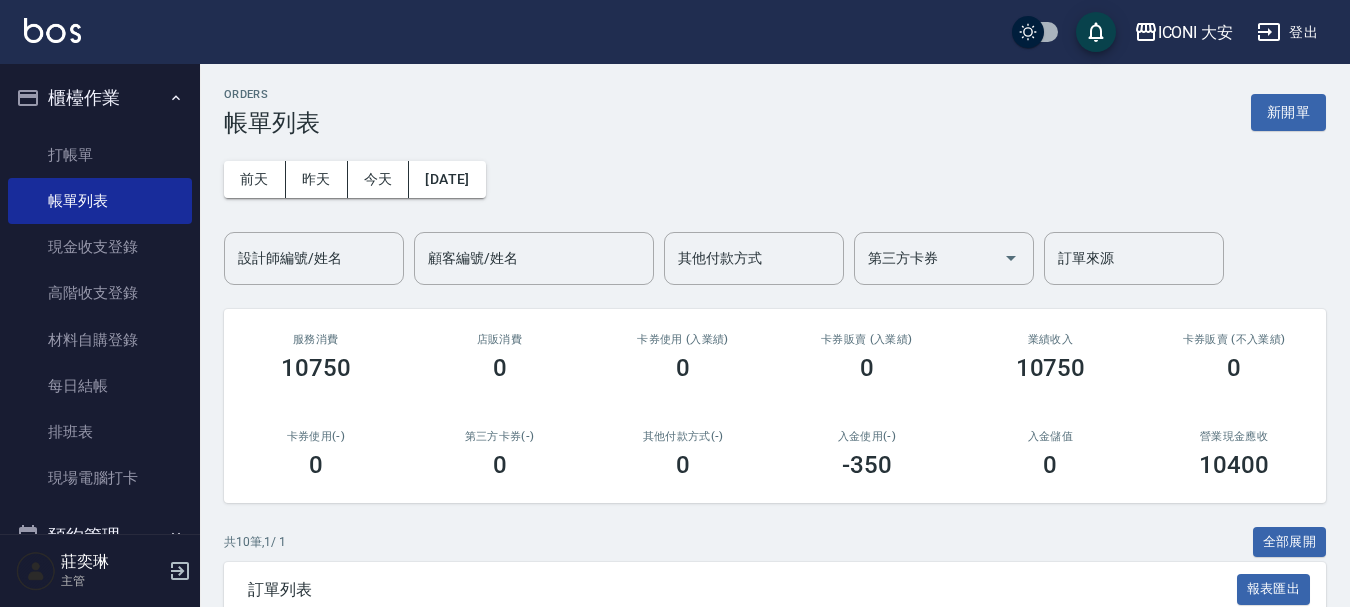 scroll, scrollTop: 500, scrollLeft: 0, axis: vertical 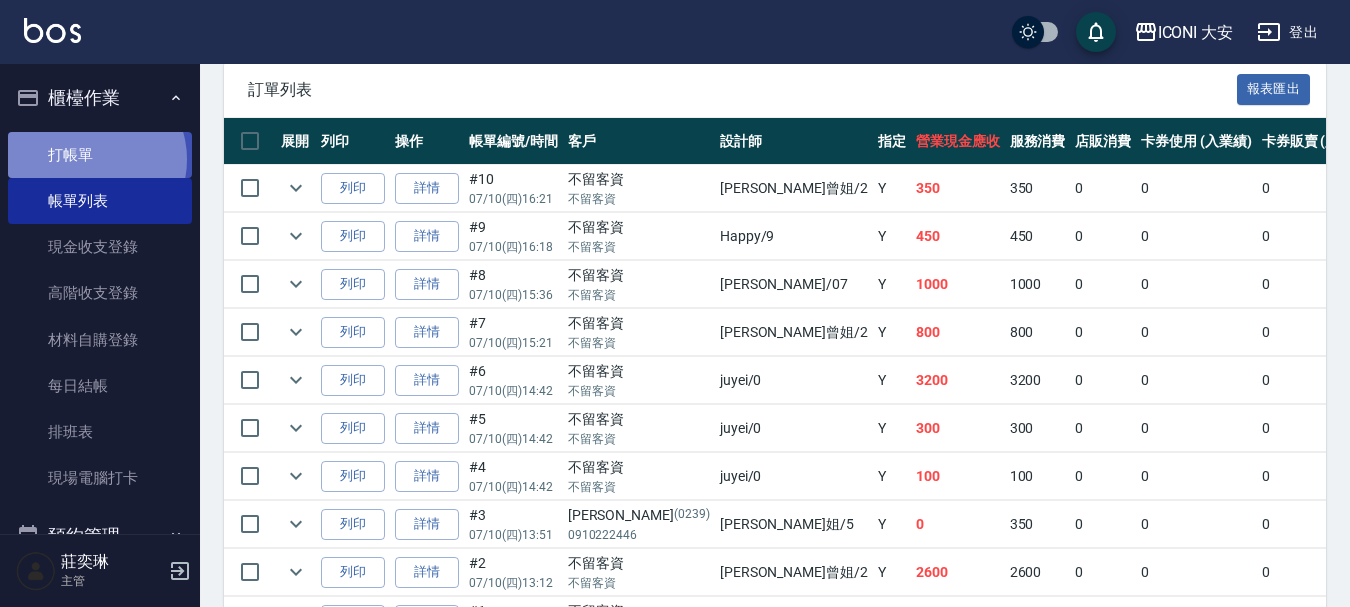 click on "打帳單" at bounding box center [100, 155] 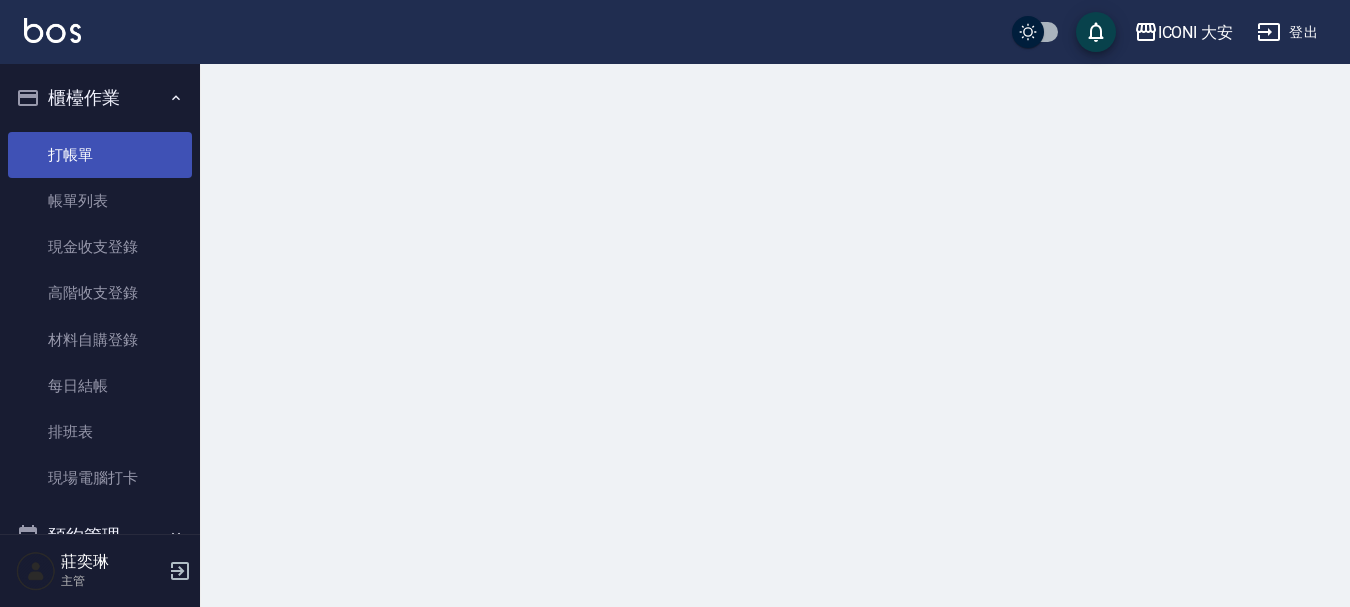 scroll, scrollTop: 0, scrollLeft: 0, axis: both 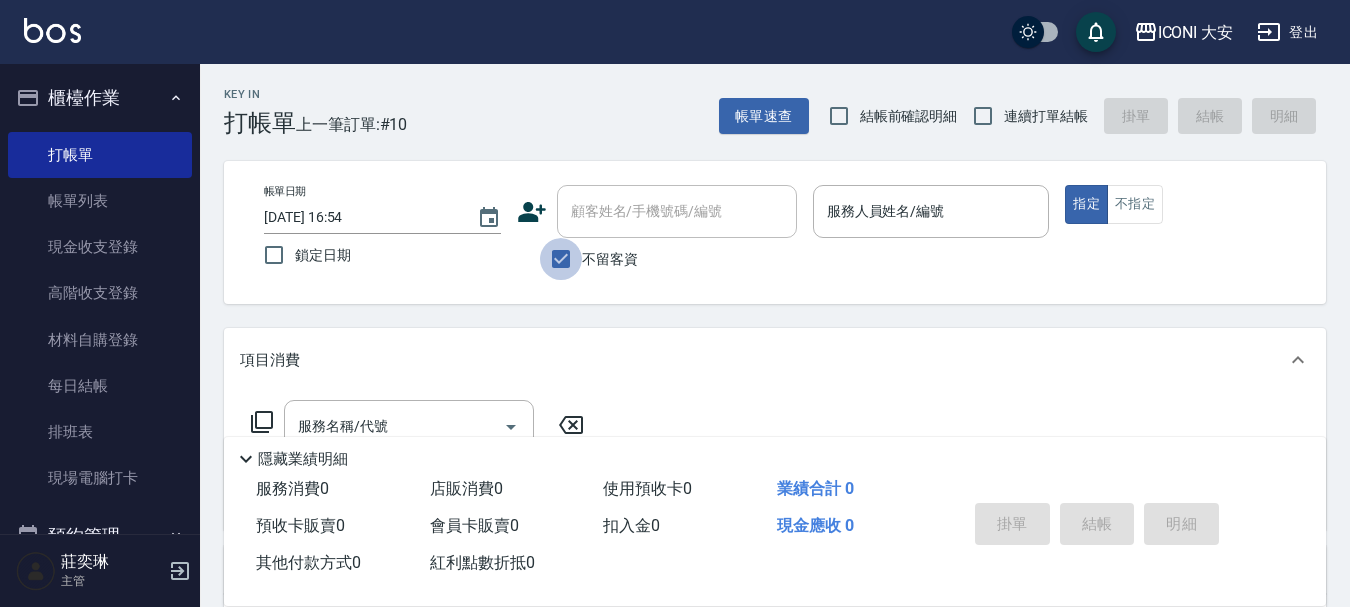 click on "不留客資" at bounding box center [561, 259] 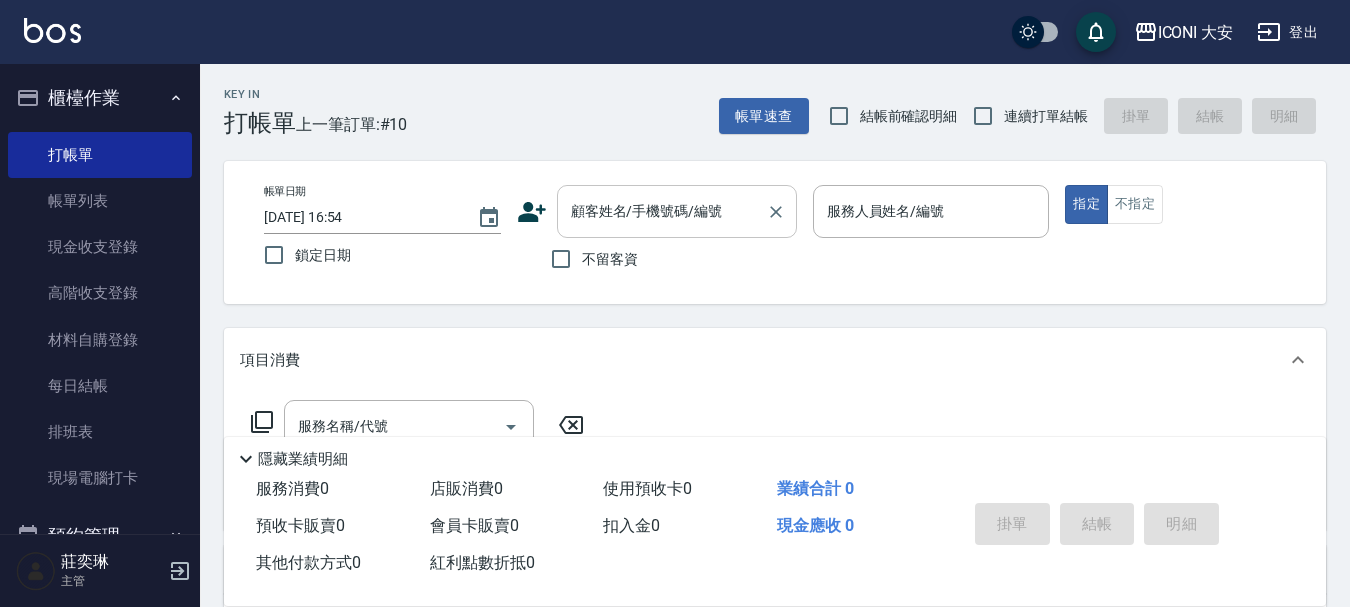 click on "顧客姓名/手機號碼/編號" at bounding box center [662, 211] 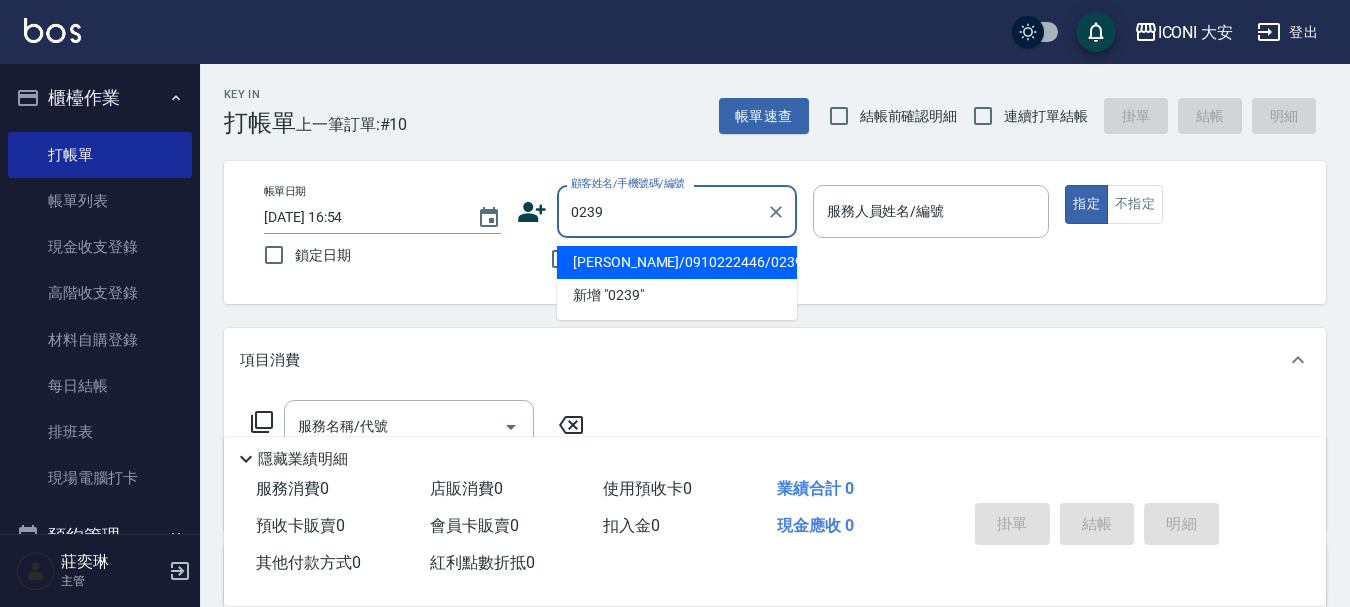 type on "[PERSON_NAME]/0910222446/0239" 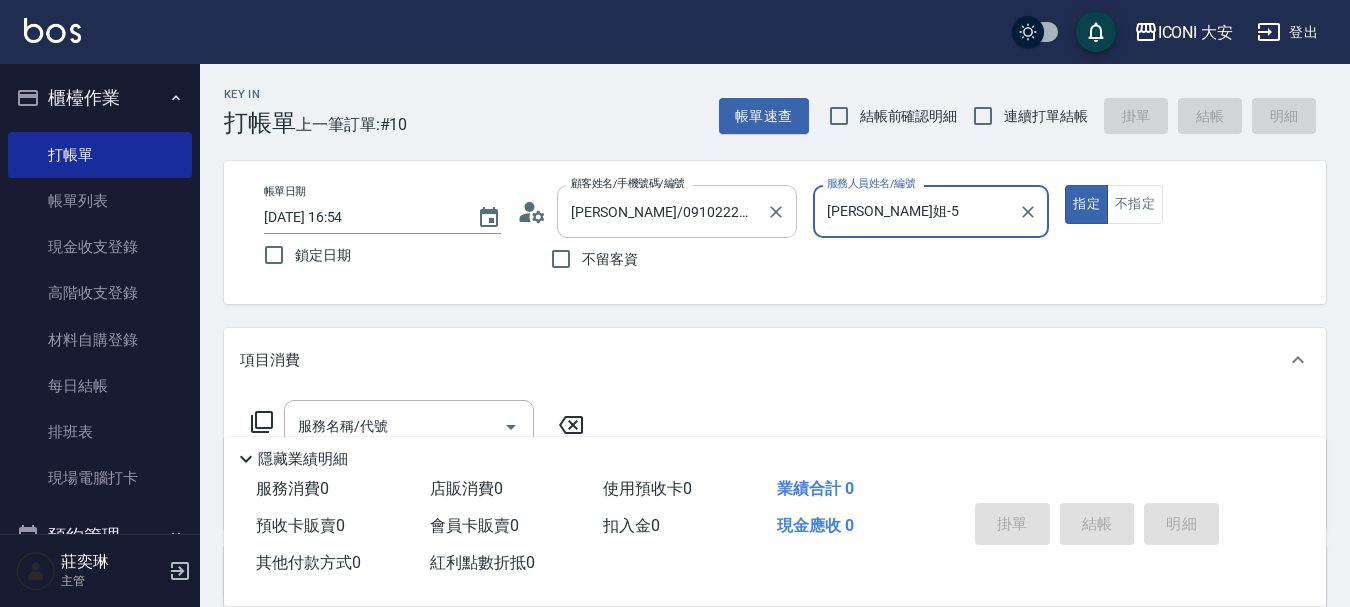 type on "[PERSON_NAME]姐-5" 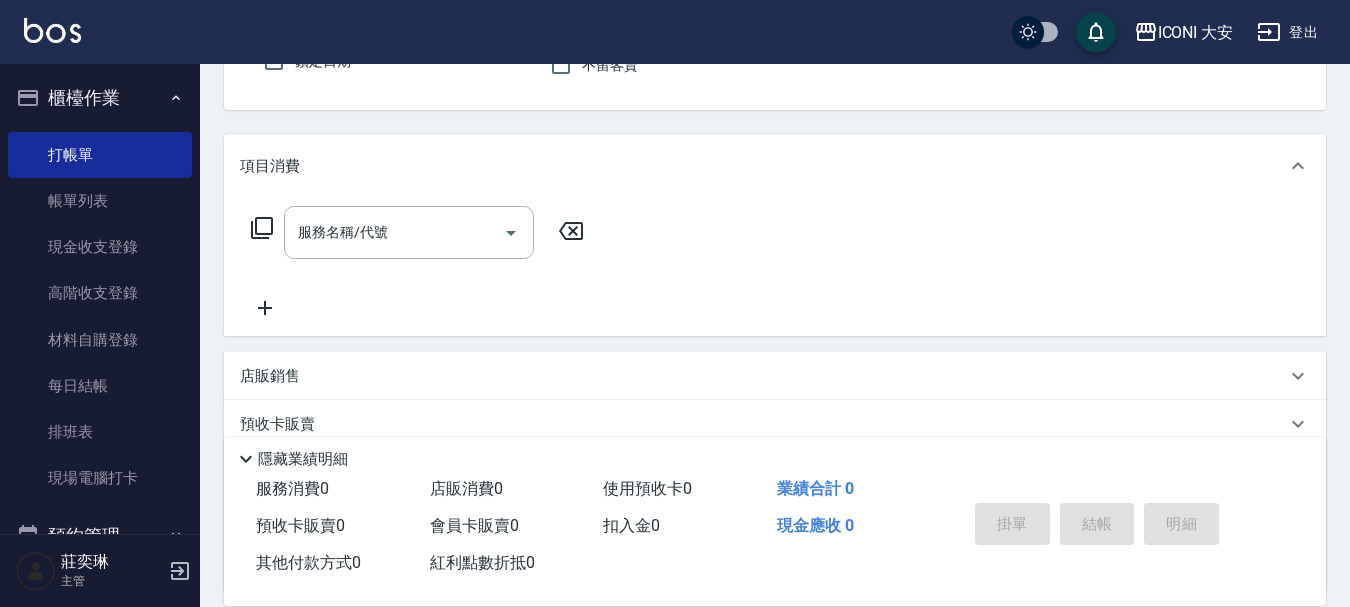 scroll, scrollTop: 200, scrollLeft: 0, axis: vertical 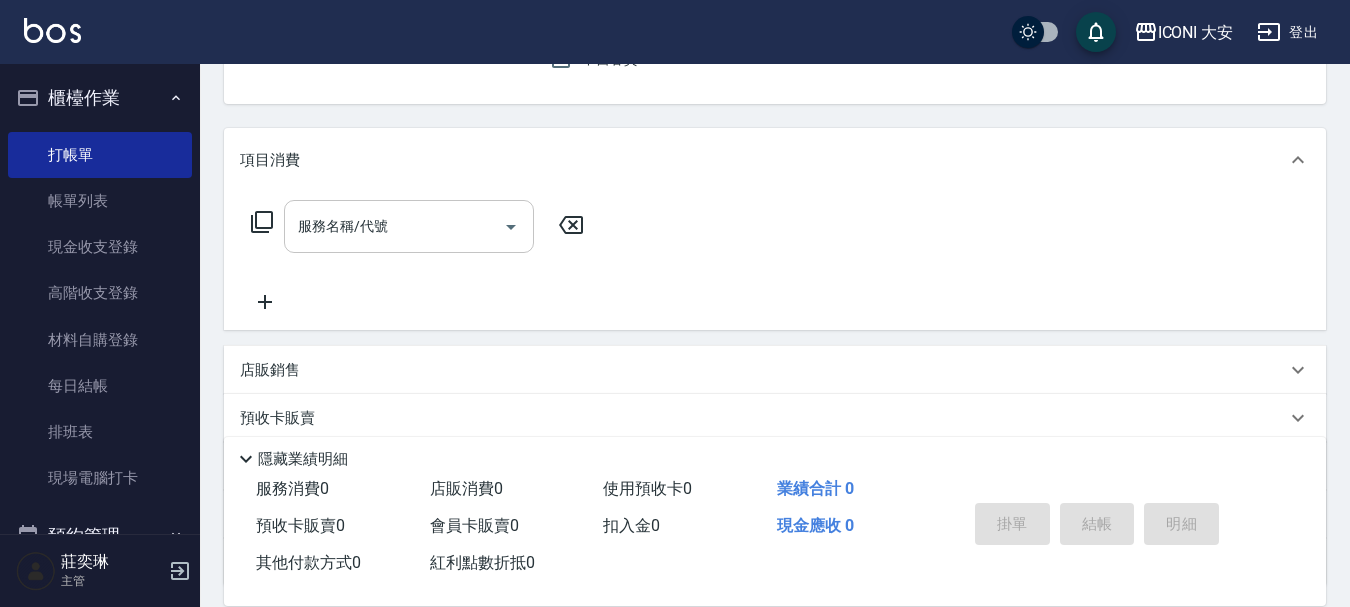 click on "服務名稱/代號" at bounding box center (409, 226) 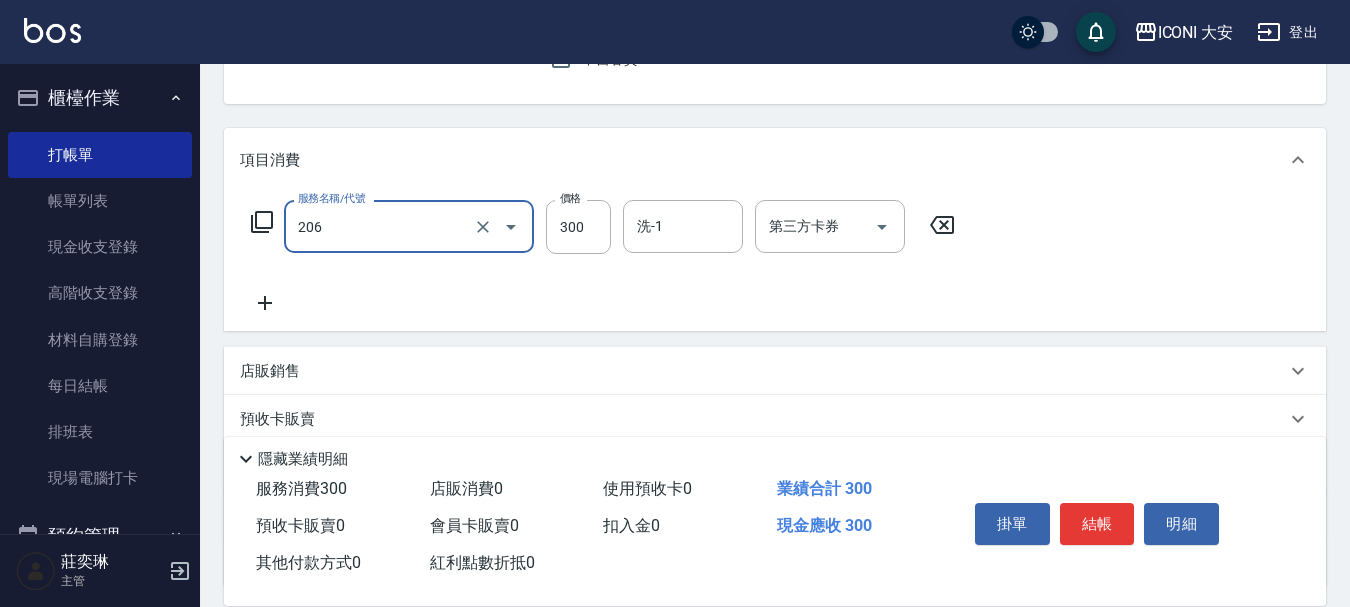 type on "洗髮(206)" 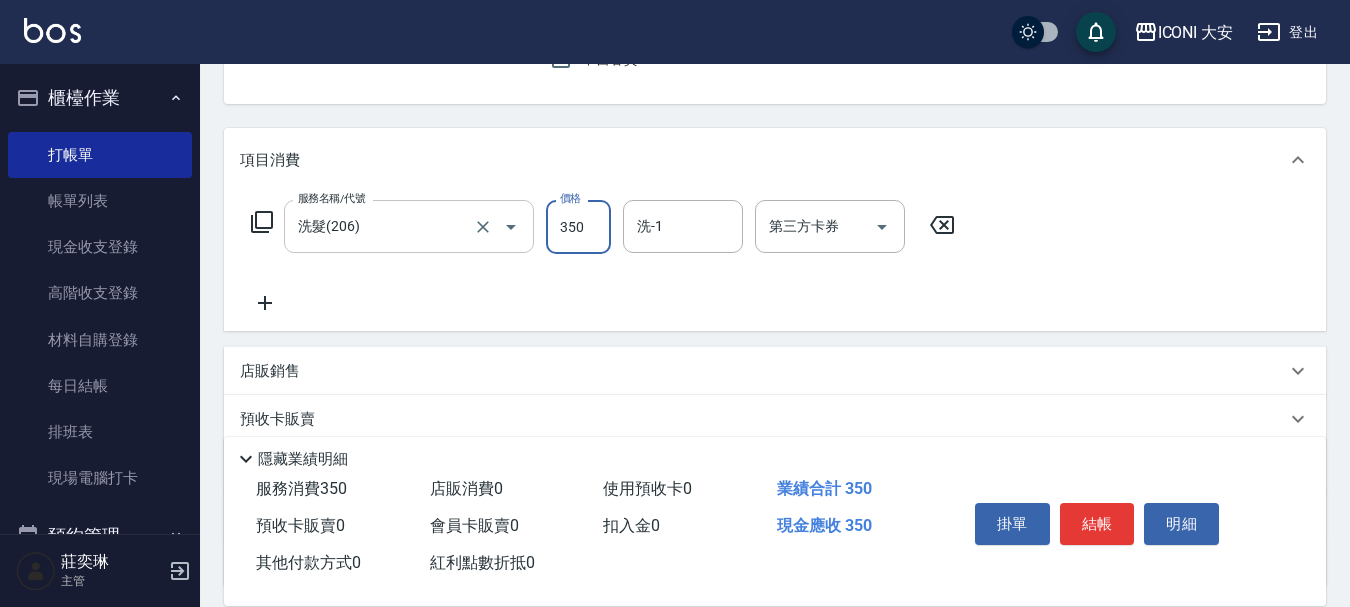 type on "350" 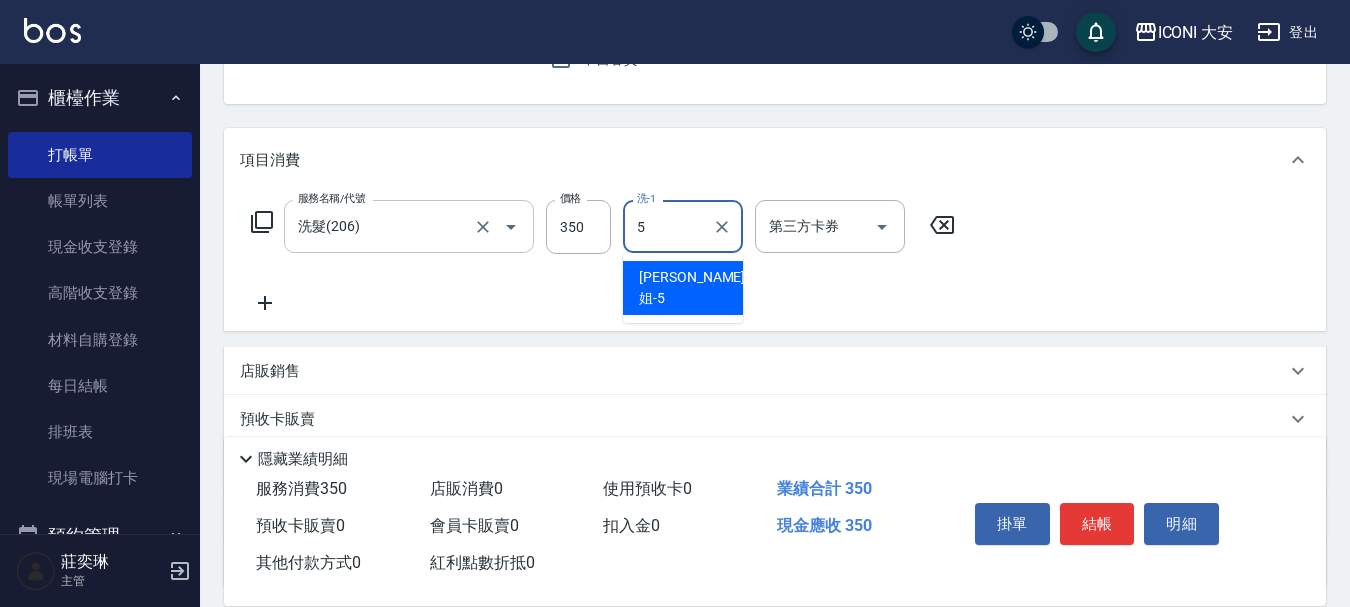type on "[PERSON_NAME]姐-5" 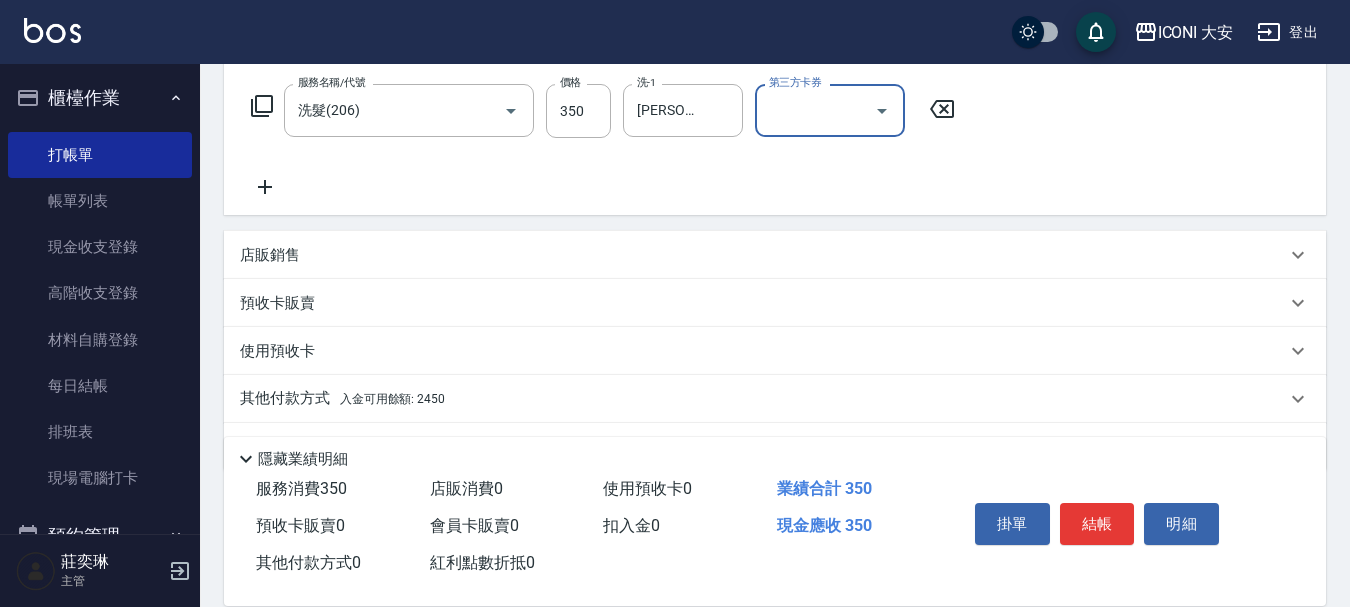 scroll, scrollTop: 372, scrollLeft: 0, axis: vertical 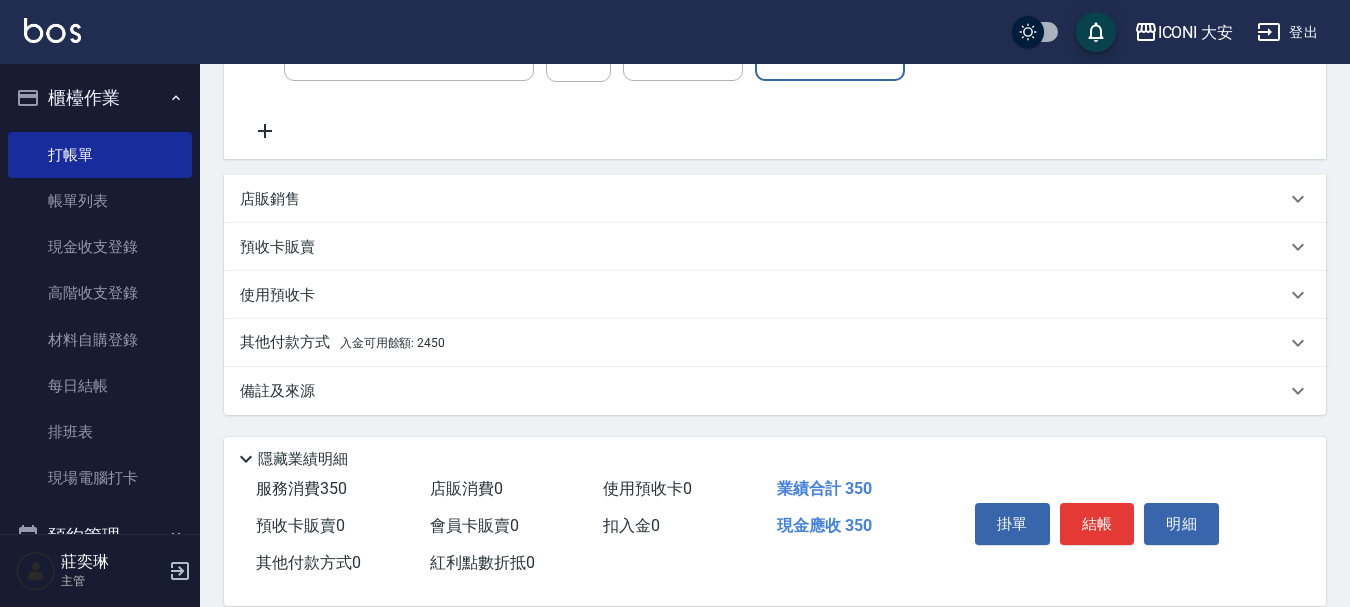 click on "入金可用餘額: 2450" at bounding box center [392, 343] 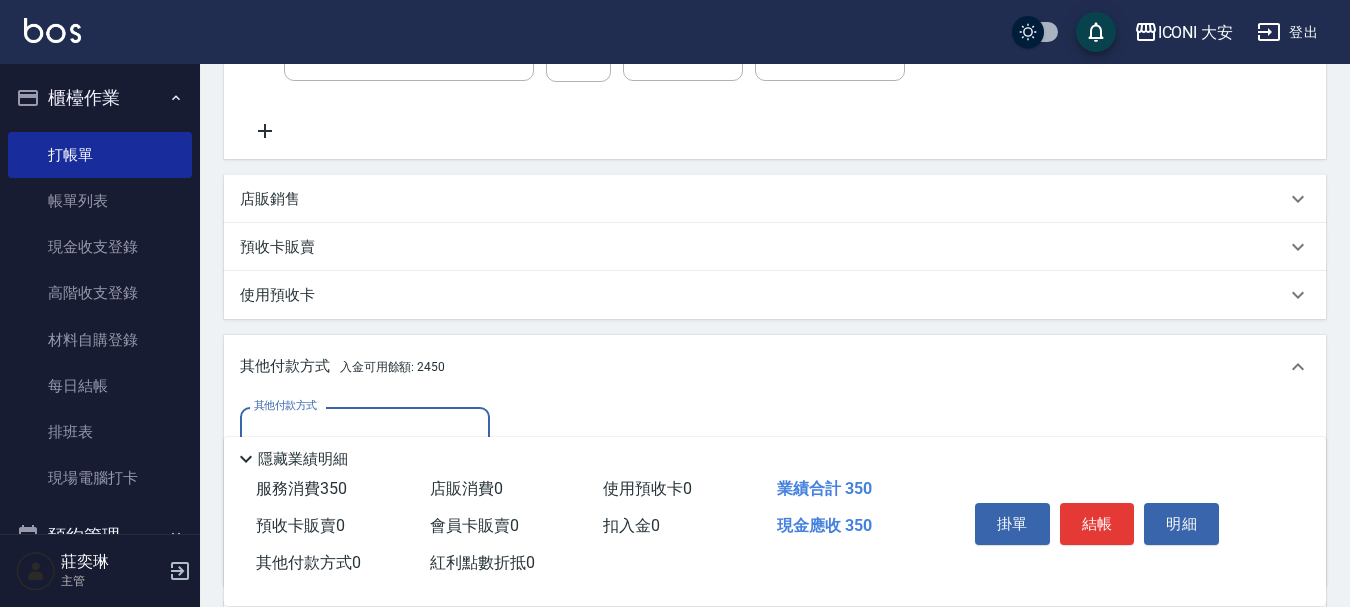 scroll, scrollTop: 35, scrollLeft: 0, axis: vertical 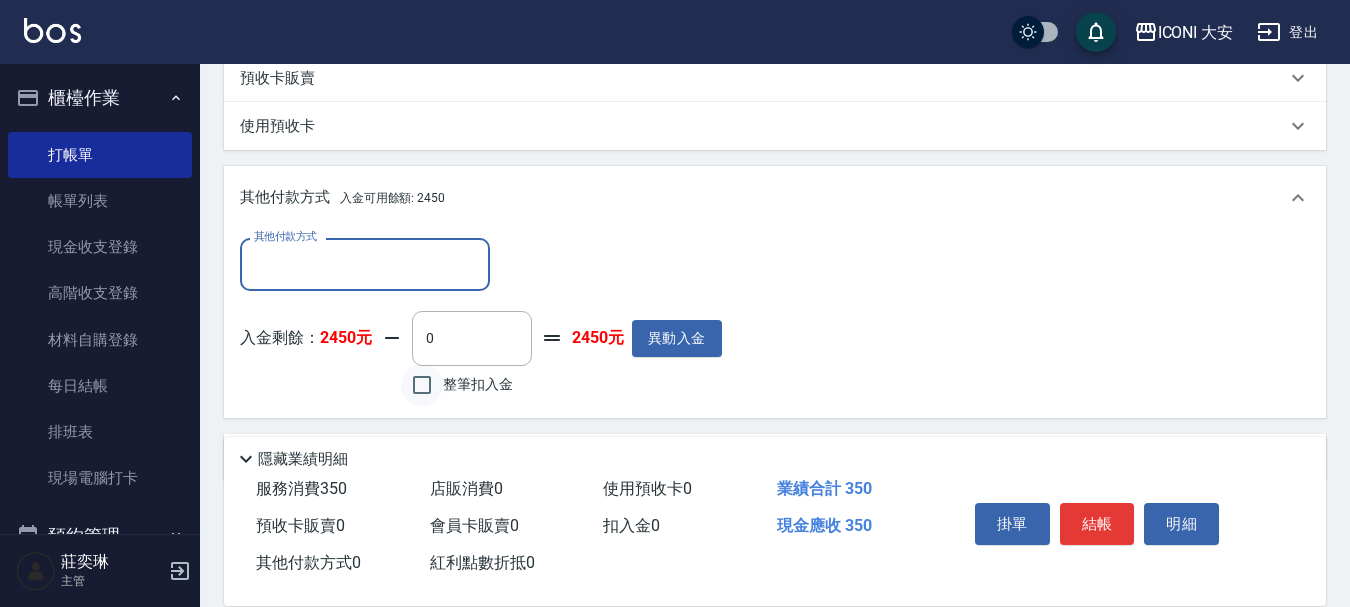 click on "整筆扣入金" at bounding box center (422, 385) 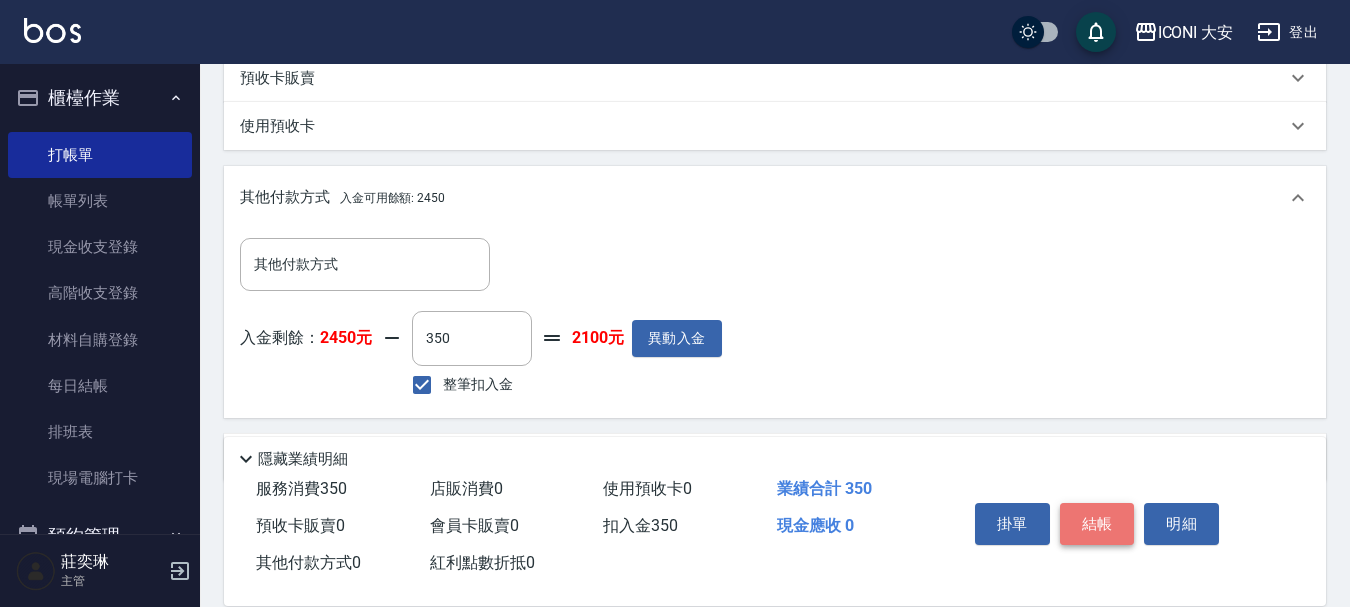 click on "結帳" at bounding box center (1097, 524) 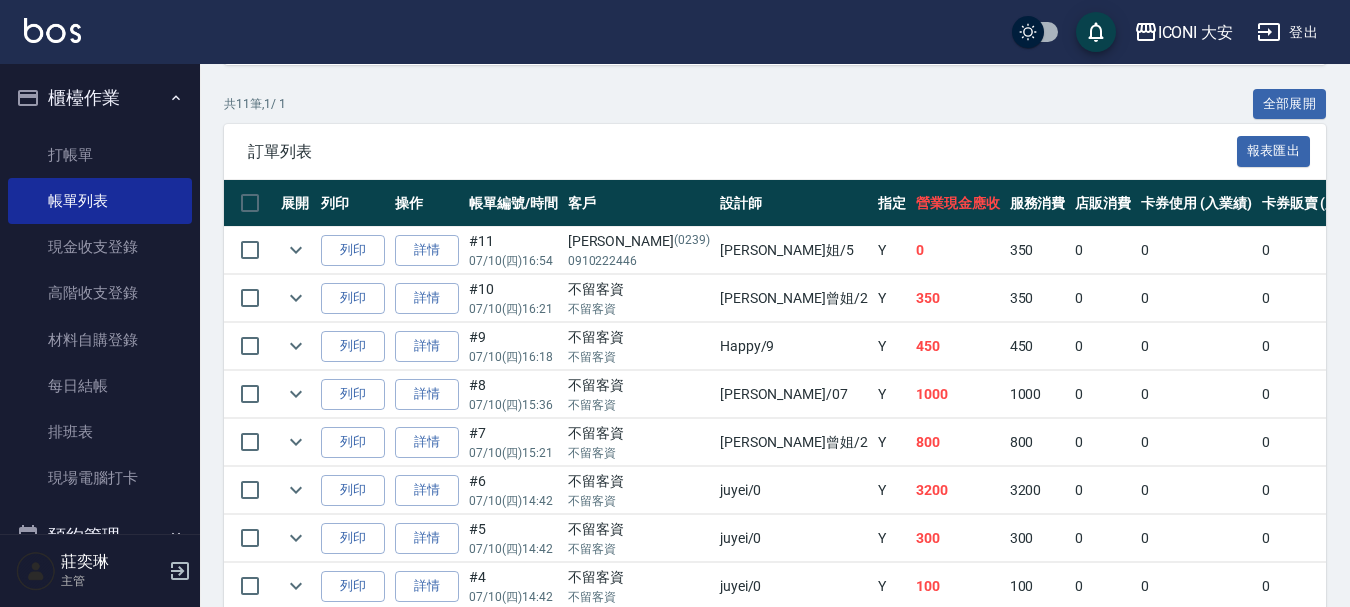 scroll, scrollTop: 500, scrollLeft: 0, axis: vertical 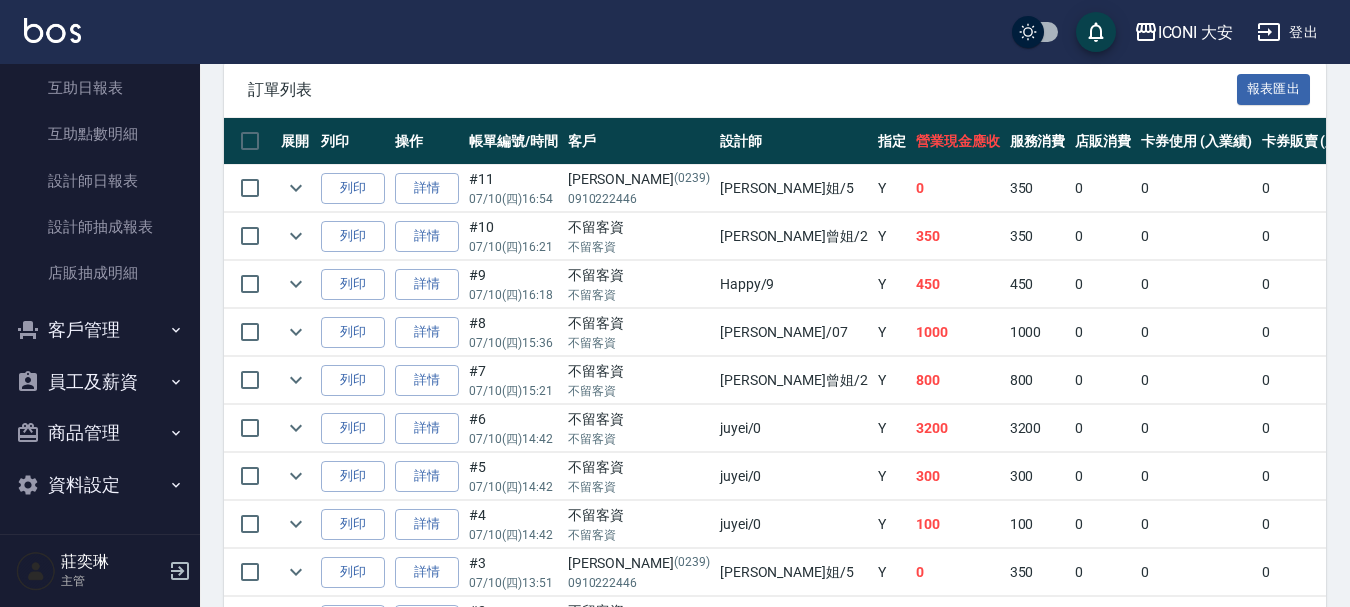 click on "員工及薪資" at bounding box center [100, 382] 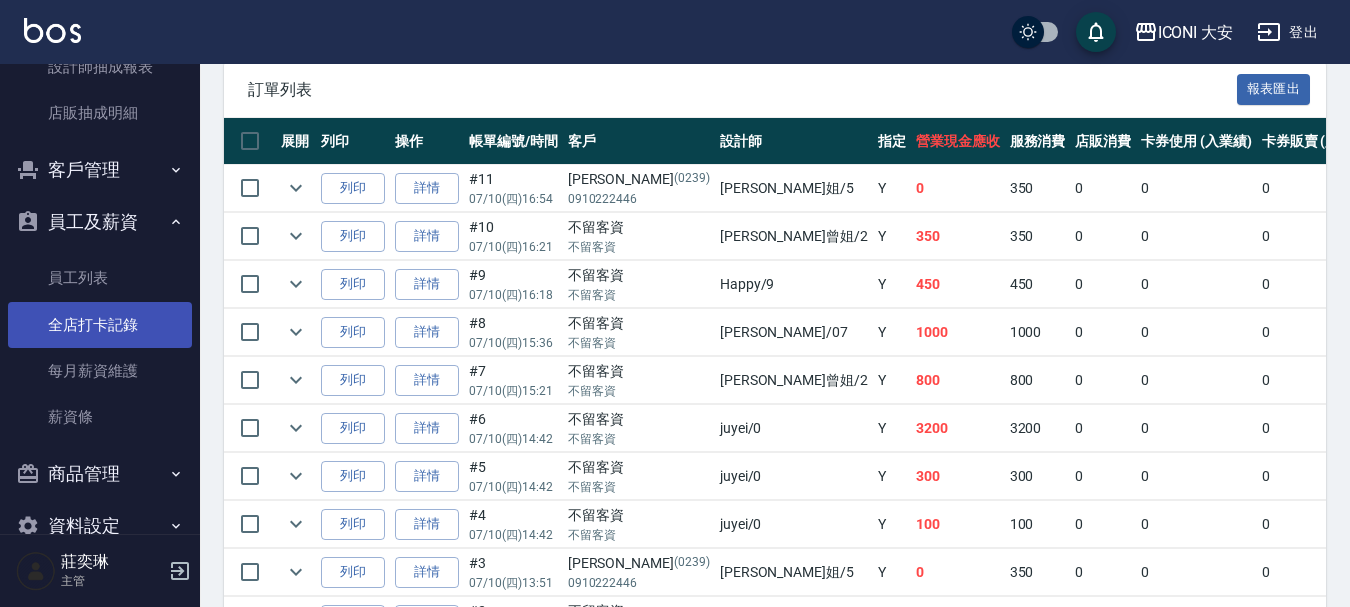 scroll, scrollTop: 848, scrollLeft: 0, axis: vertical 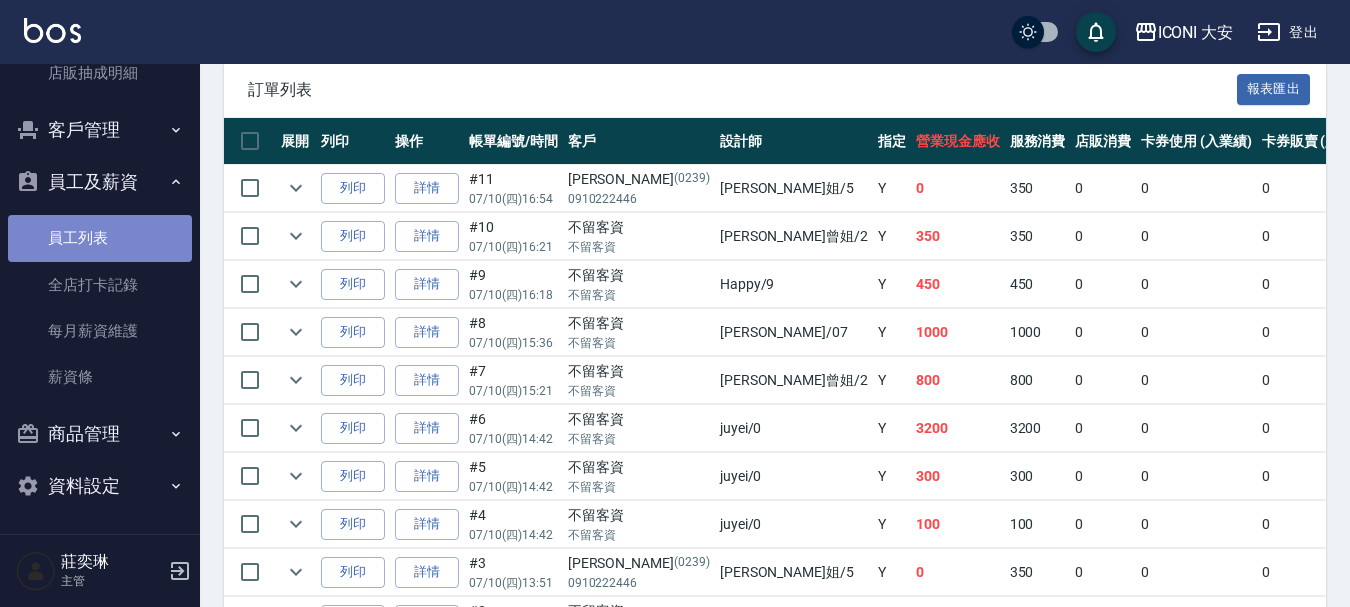click on "員工列表" at bounding box center [100, 238] 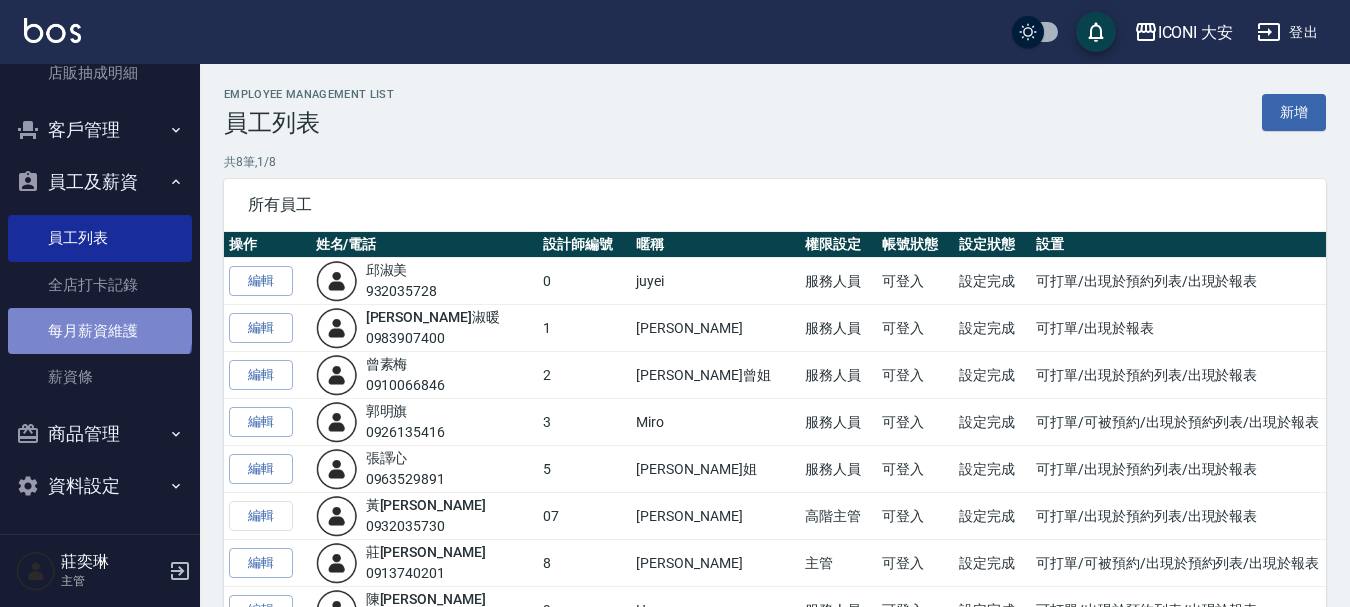 click on "每月薪資維護" at bounding box center [100, 331] 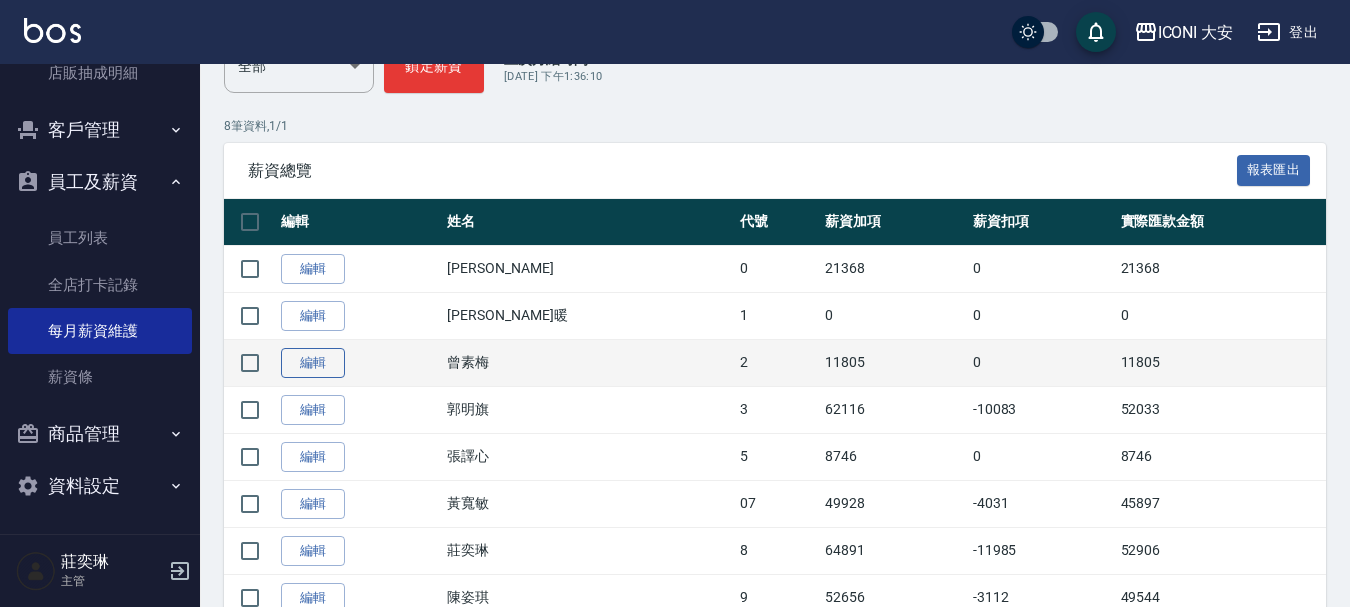 scroll, scrollTop: 364, scrollLeft: 0, axis: vertical 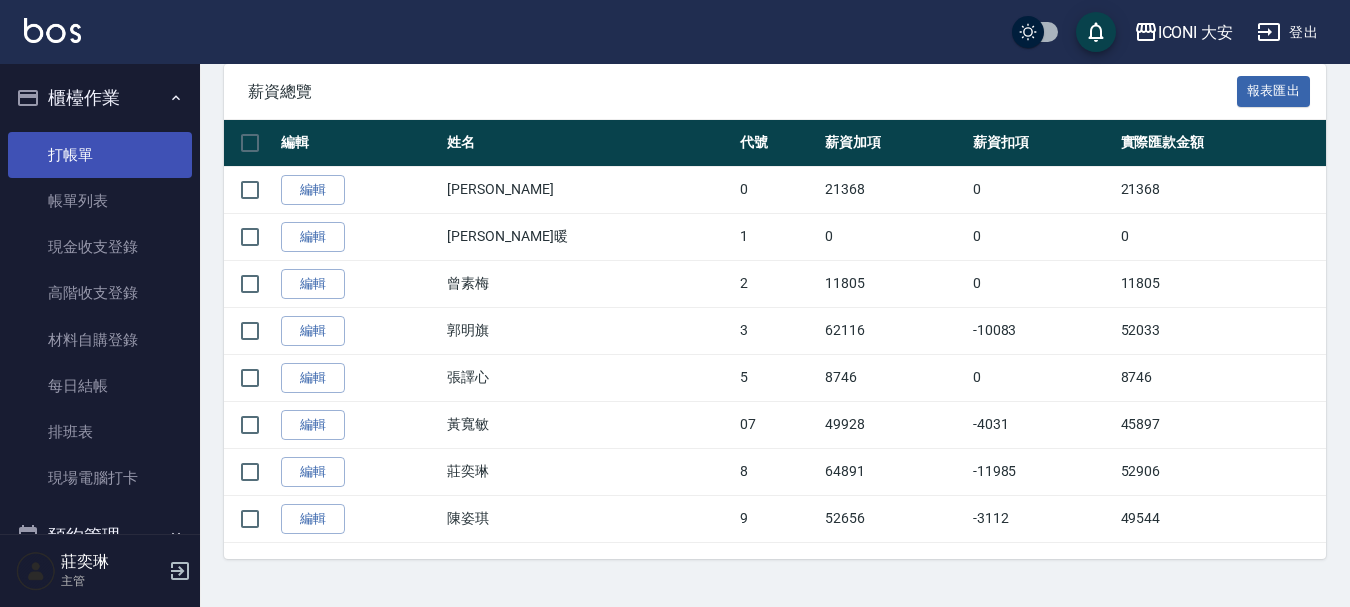click on "打帳單" at bounding box center (100, 155) 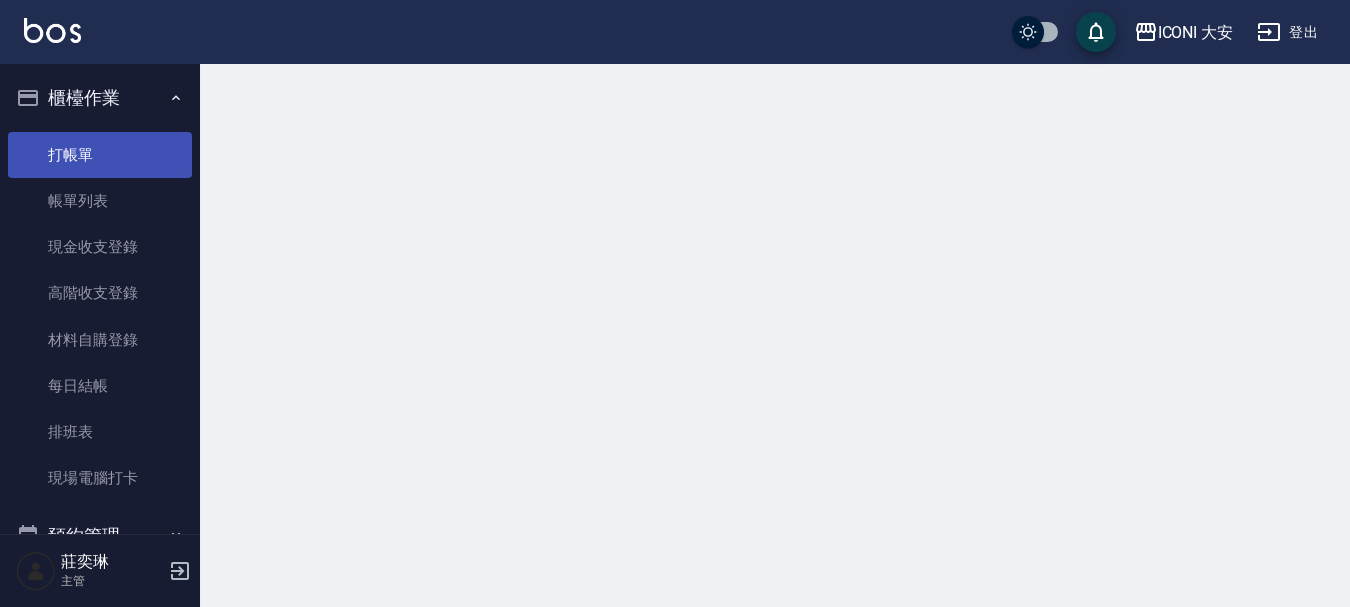 scroll, scrollTop: 0, scrollLeft: 0, axis: both 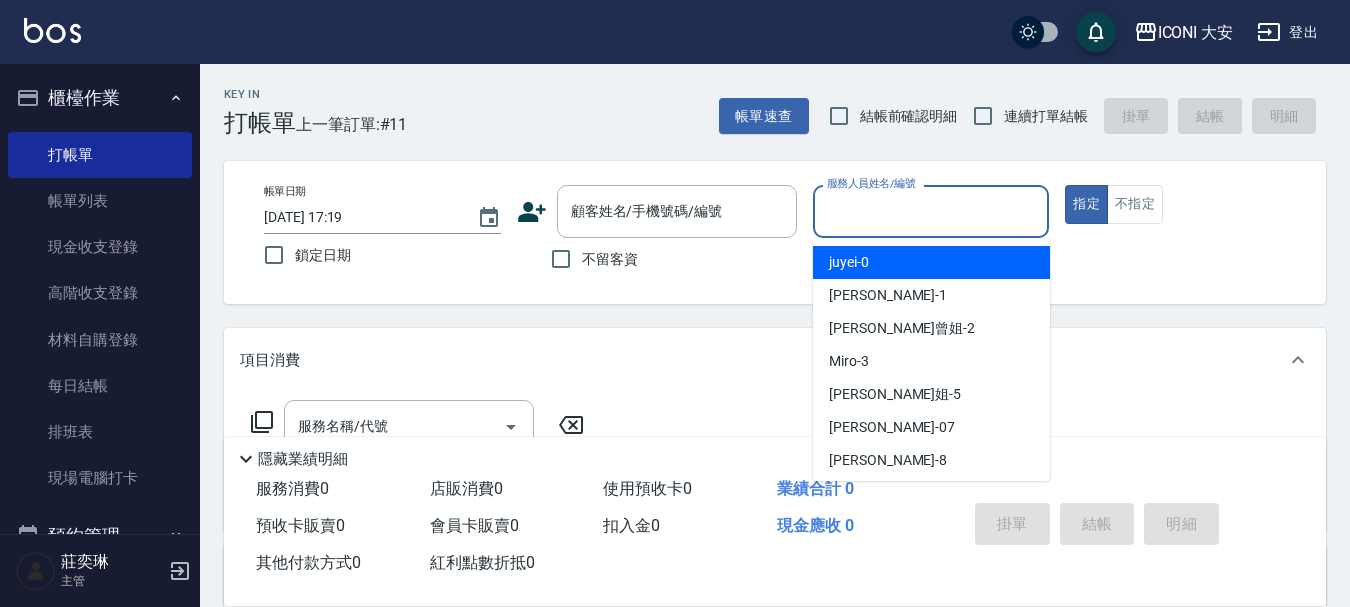 click on "服務人員姓名/編號" at bounding box center (931, 211) 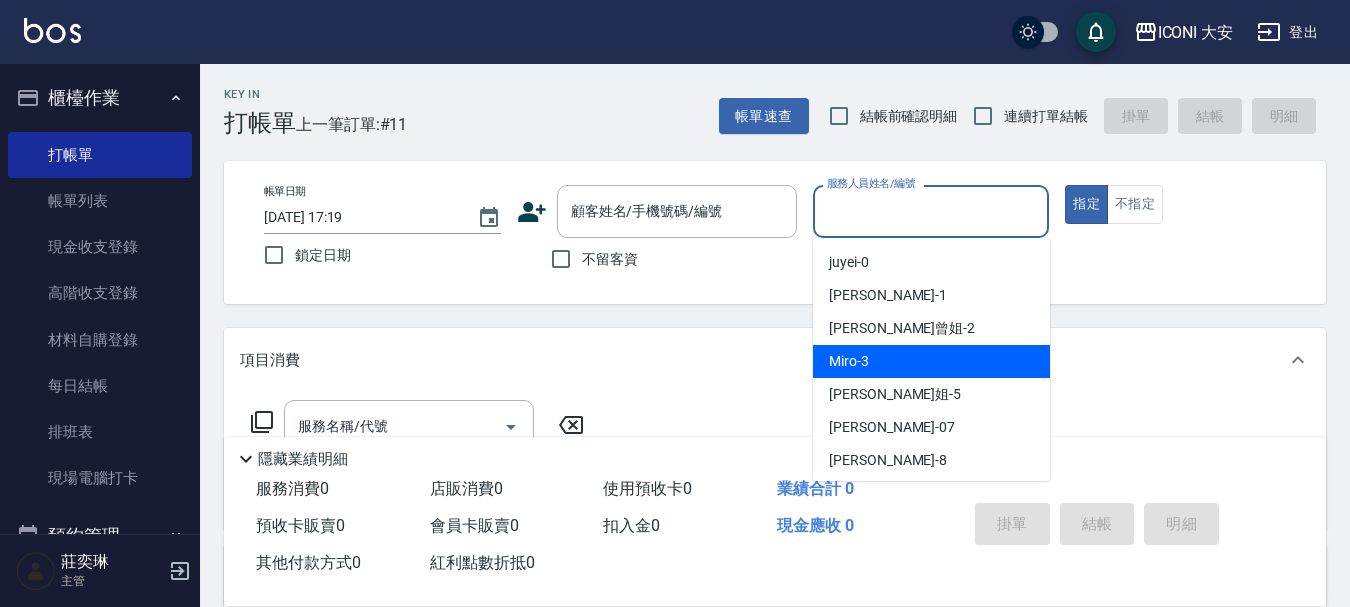 click on "Miro -3" at bounding box center (931, 361) 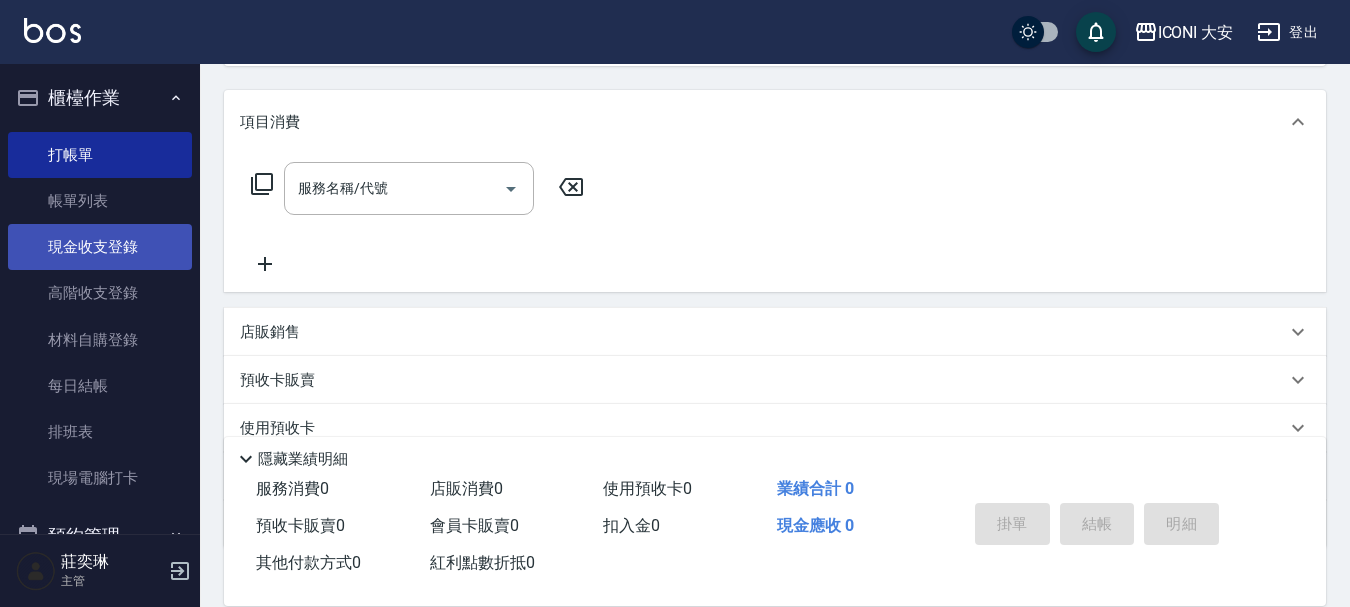 scroll, scrollTop: 71, scrollLeft: 0, axis: vertical 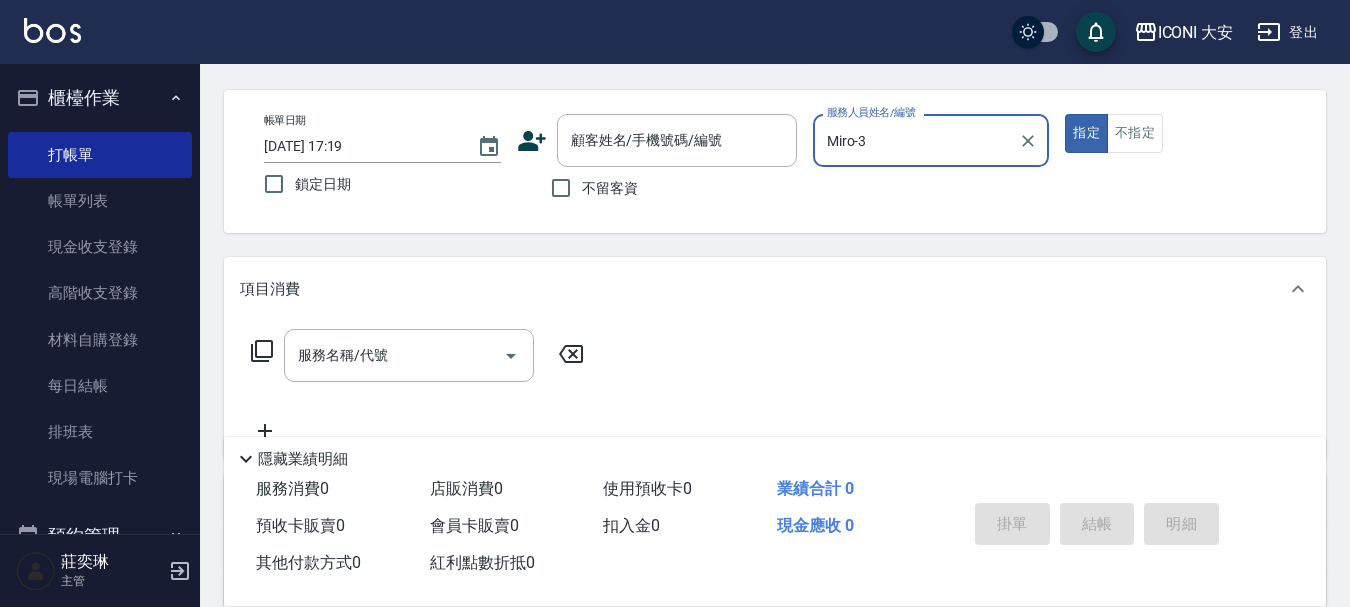 click on "服務名稱/代號 服務名稱/代號" at bounding box center [418, 355] 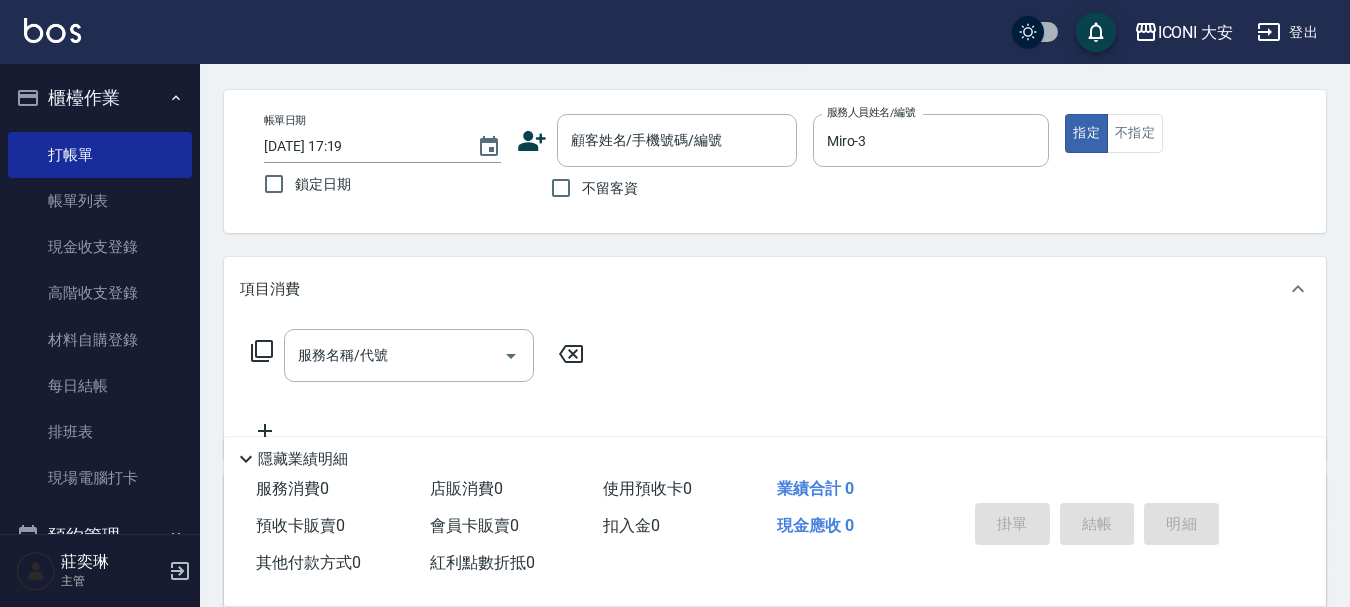 click 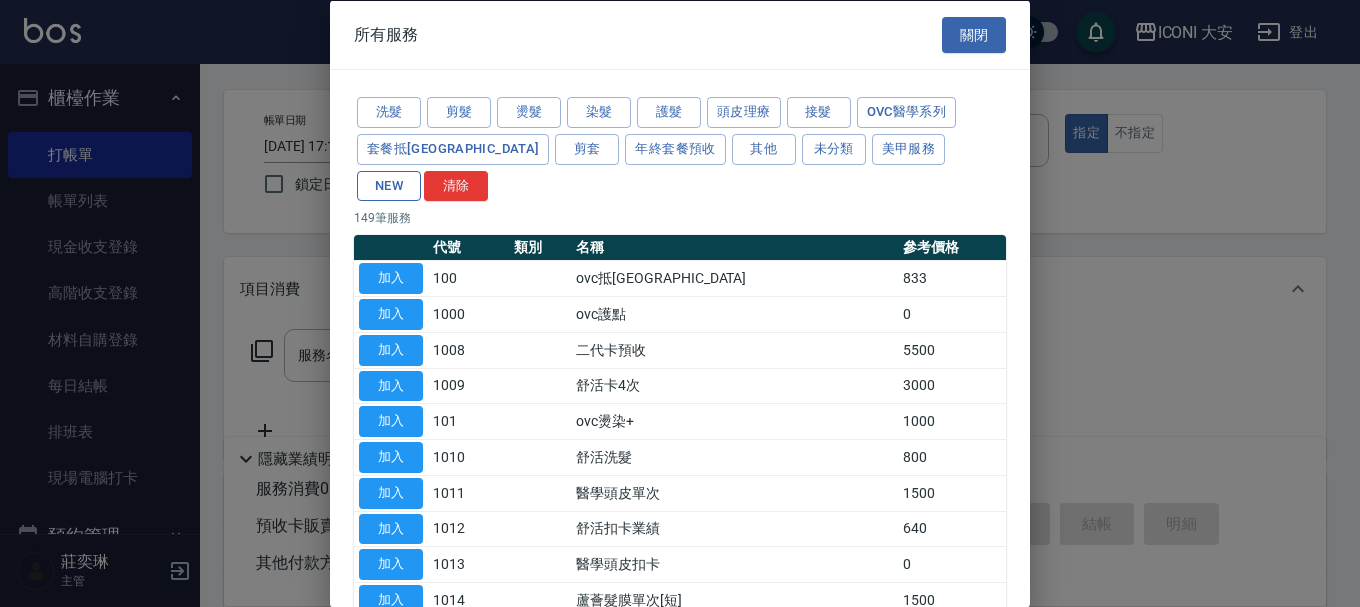 click on "NEW" at bounding box center [389, 185] 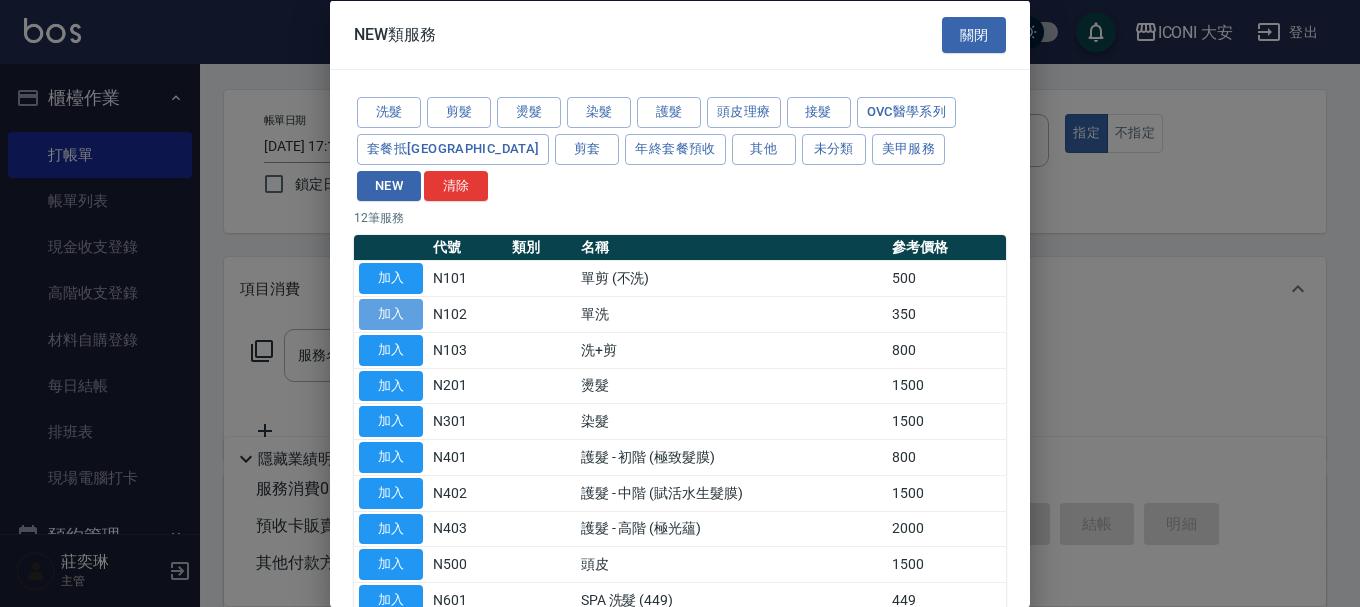 click on "加入" at bounding box center (391, 314) 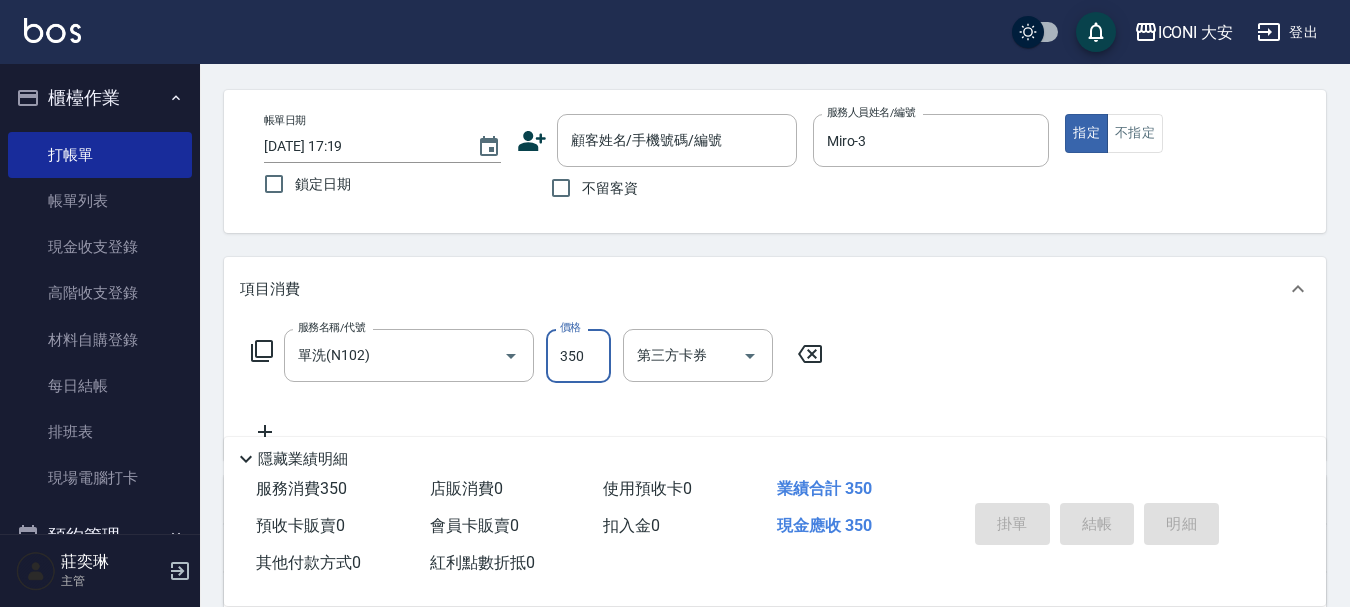 click on "350" at bounding box center (578, 356) 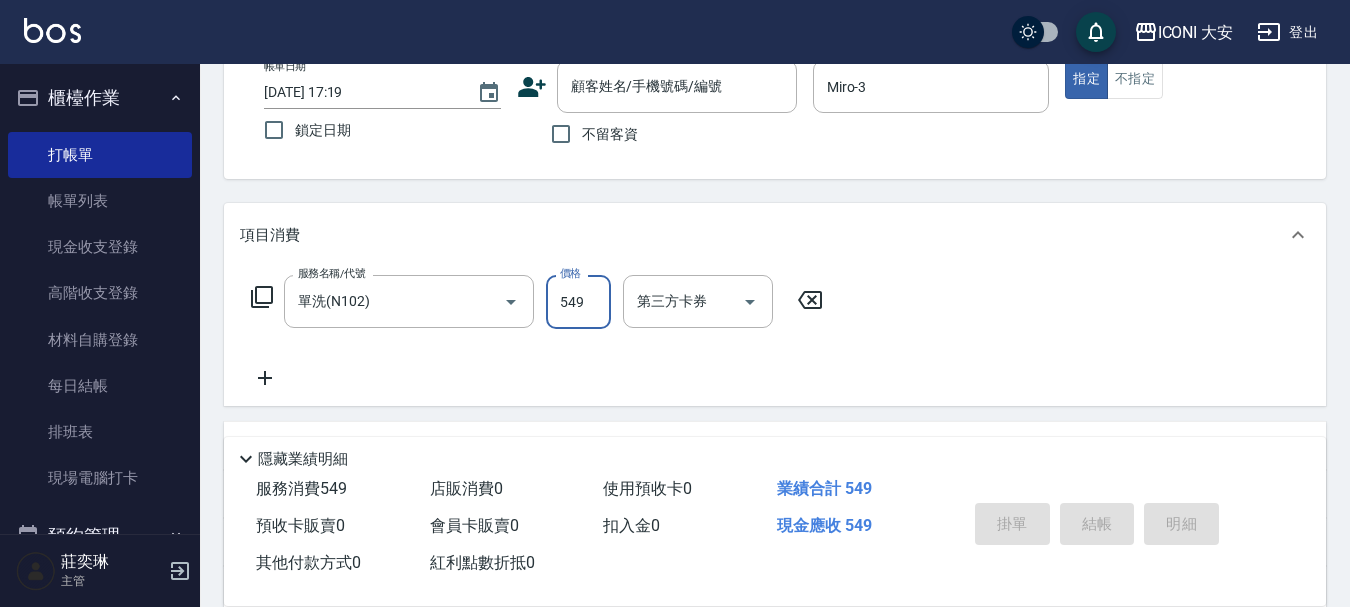 scroll, scrollTop: 171, scrollLeft: 0, axis: vertical 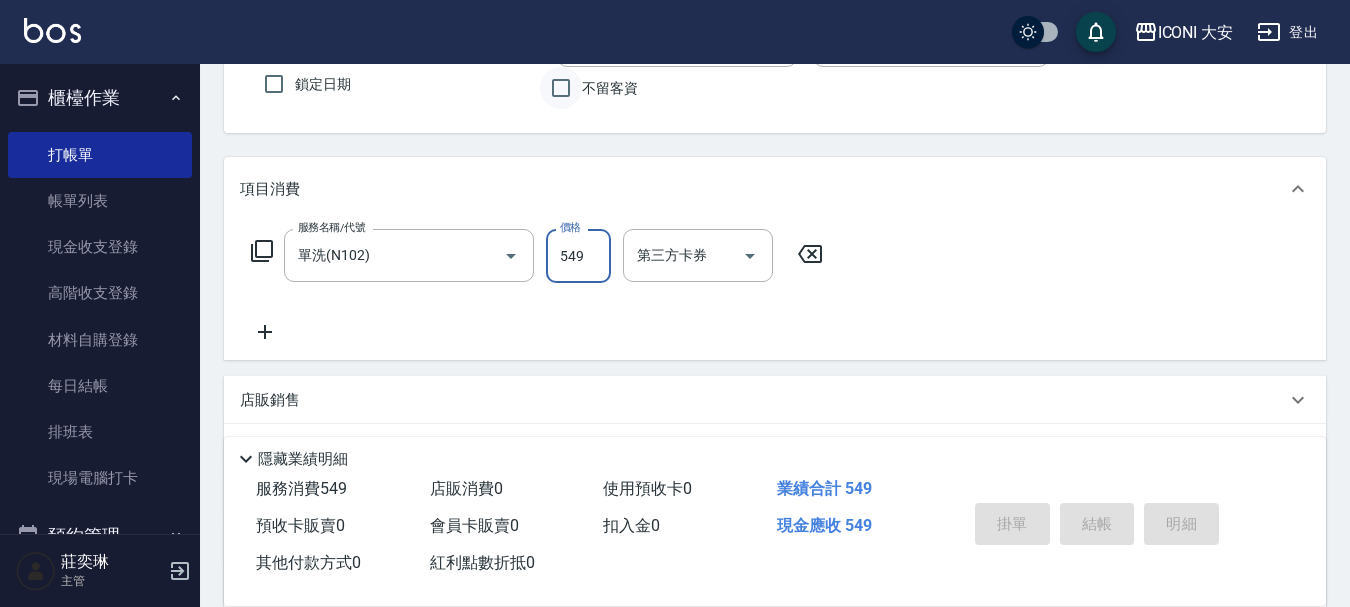 type on "549" 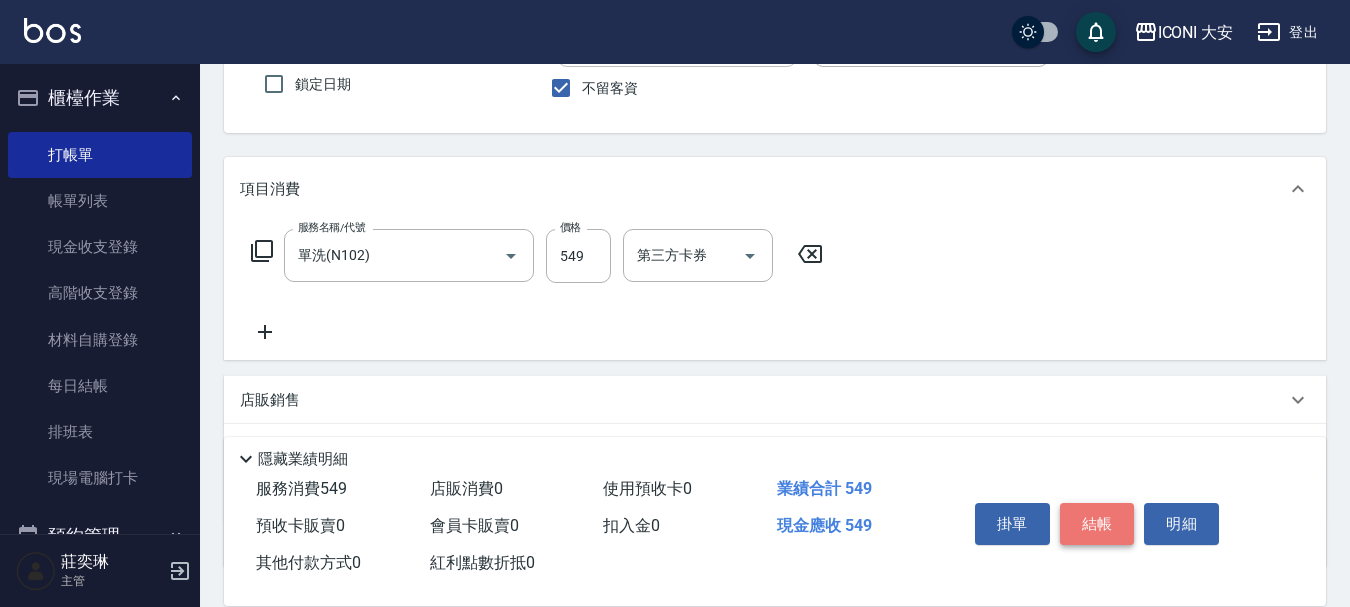 click on "結帳" at bounding box center (1097, 524) 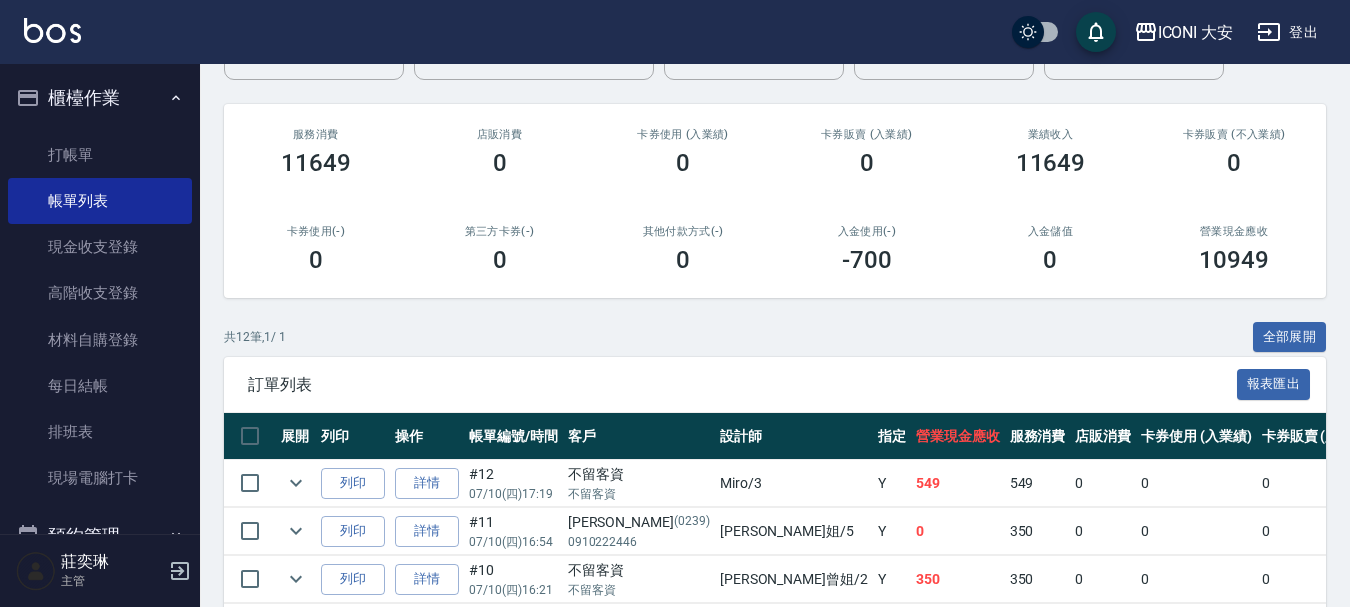 scroll, scrollTop: 0, scrollLeft: 0, axis: both 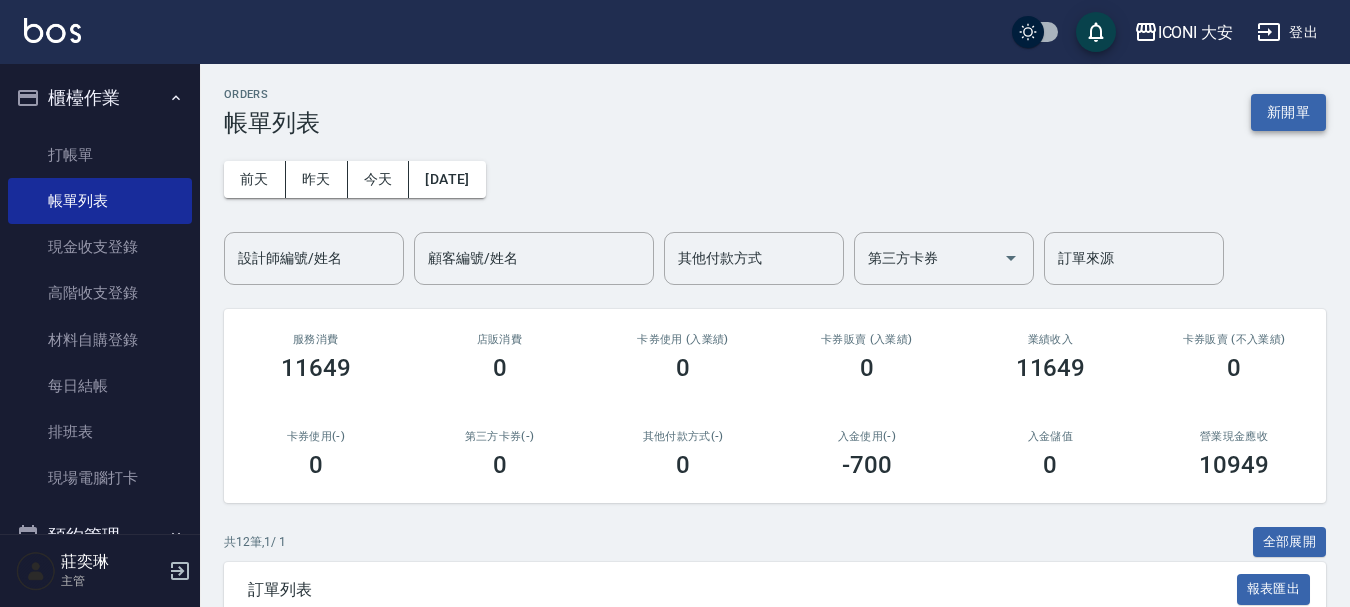 click on "新開單" at bounding box center (1288, 112) 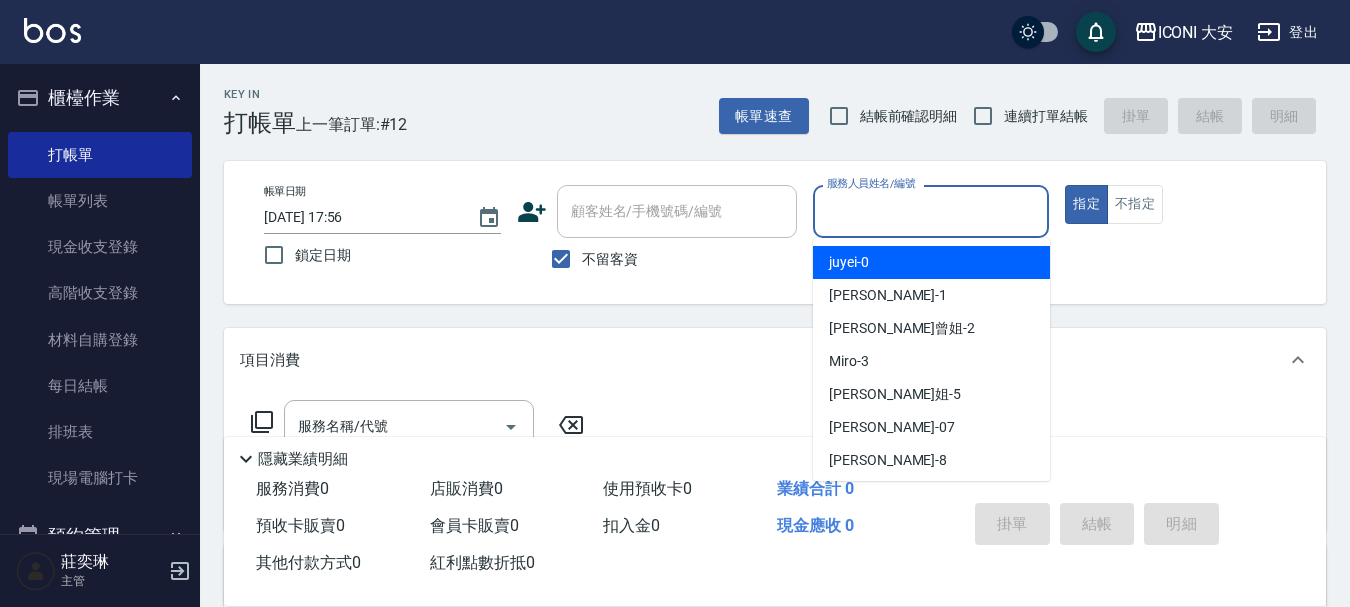 click on "服務人員姓名/編號" at bounding box center (931, 211) 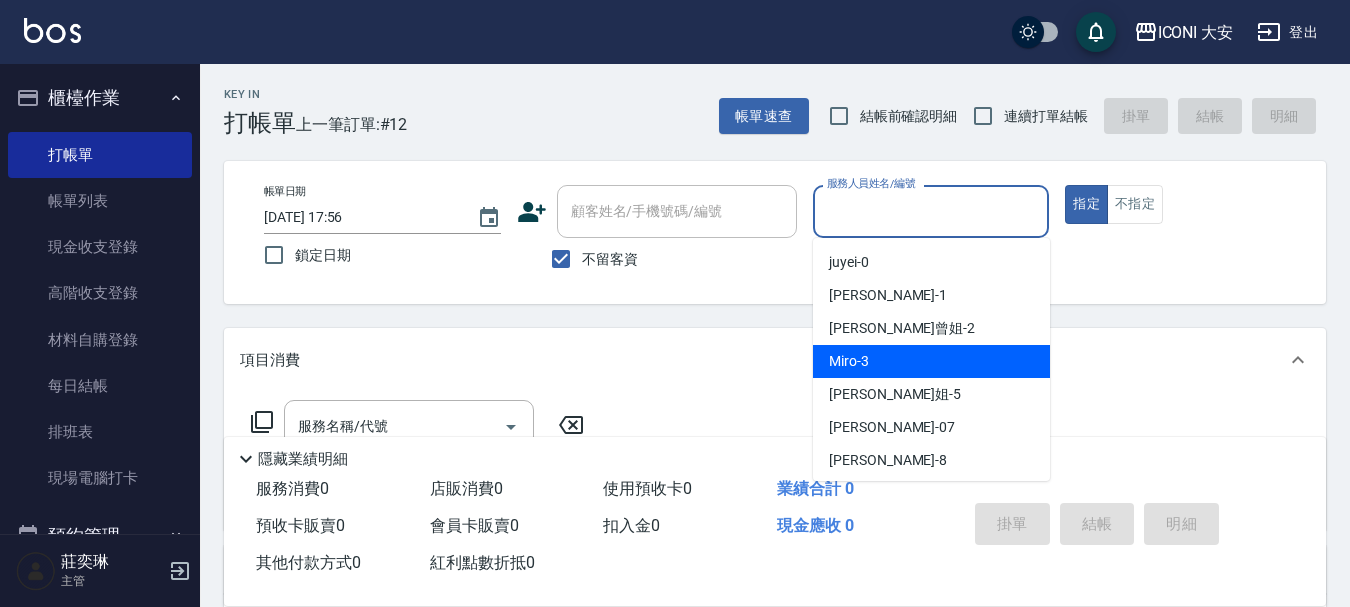click on "Miro -3" at bounding box center (931, 361) 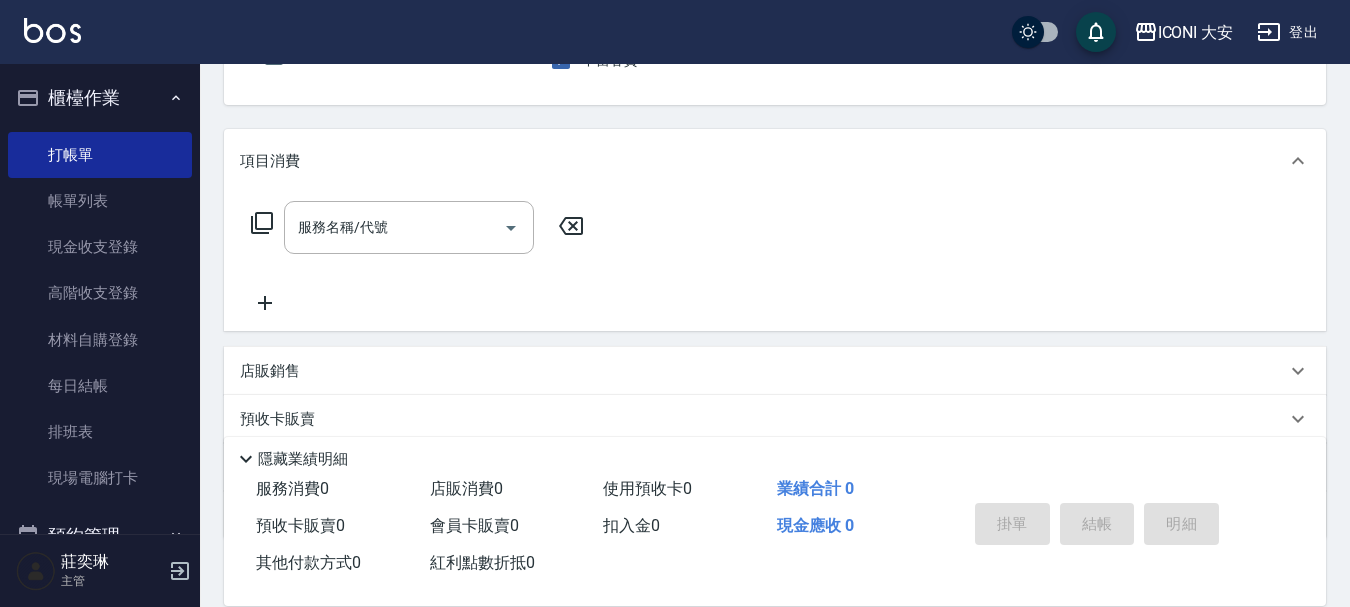 scroll, scrollTop: 200, scrollLeft: 0, axis: vertical 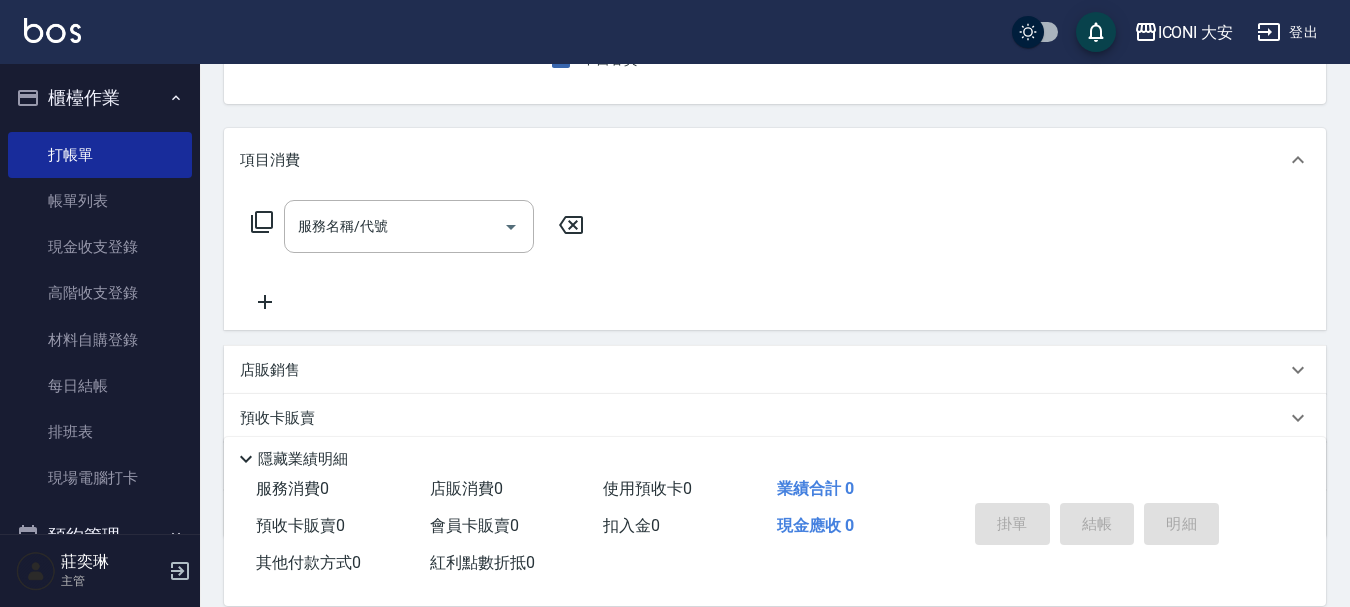 click 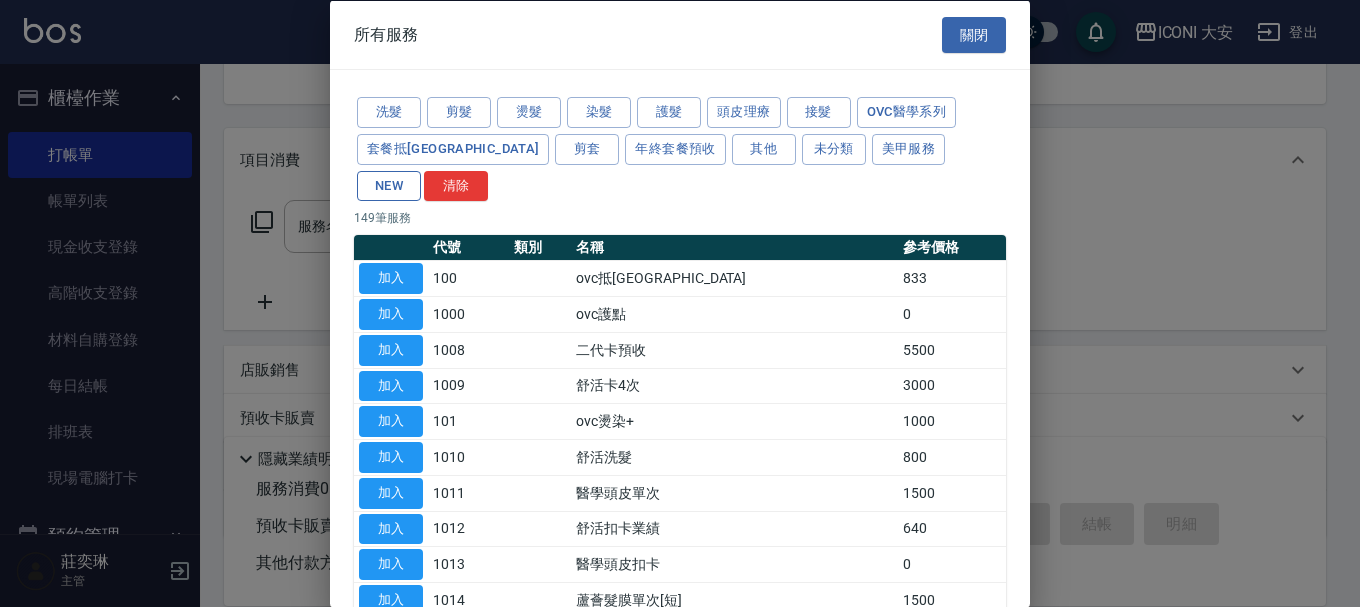 click on "NEW" at bounding box center (389, 185) 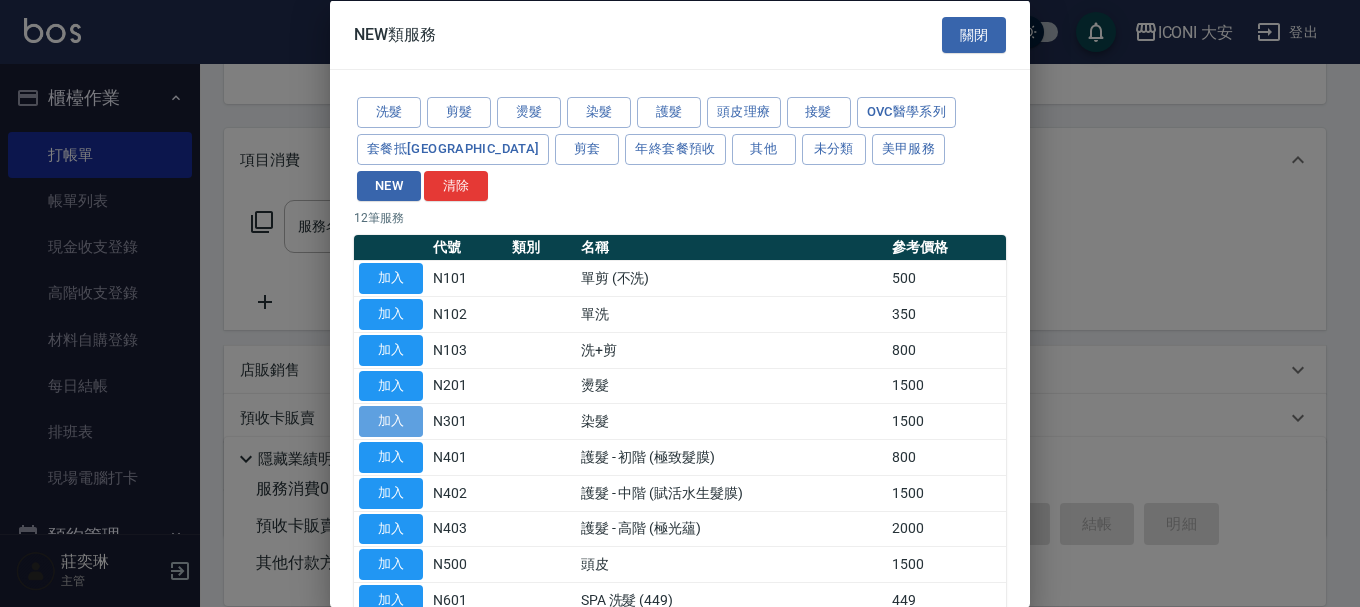 click on "加入" at bounding box center [391, 421] 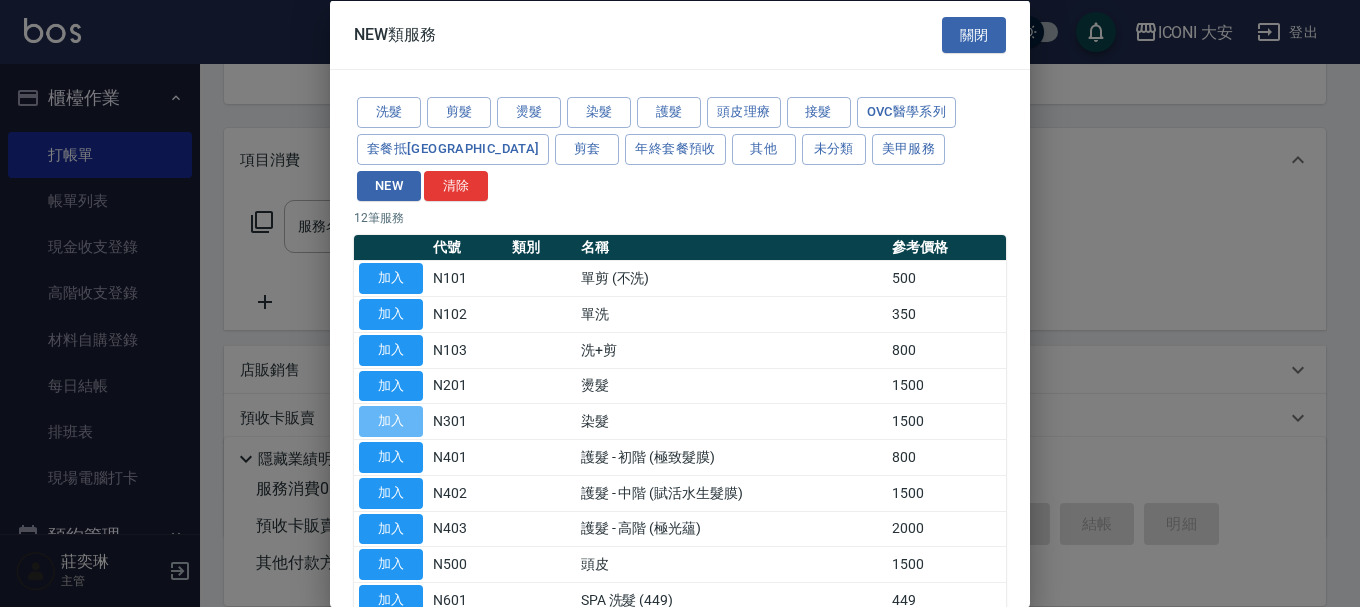 type on "染髮(N301)" 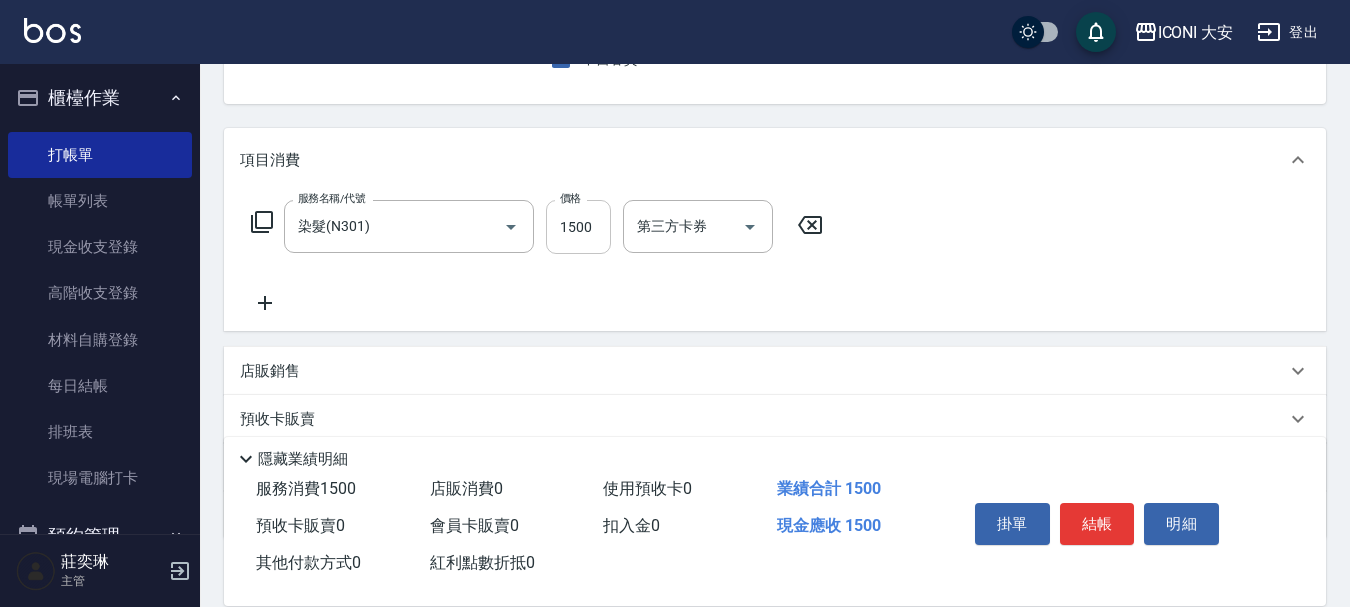 click on "1500" at bounding box center [578, 227] 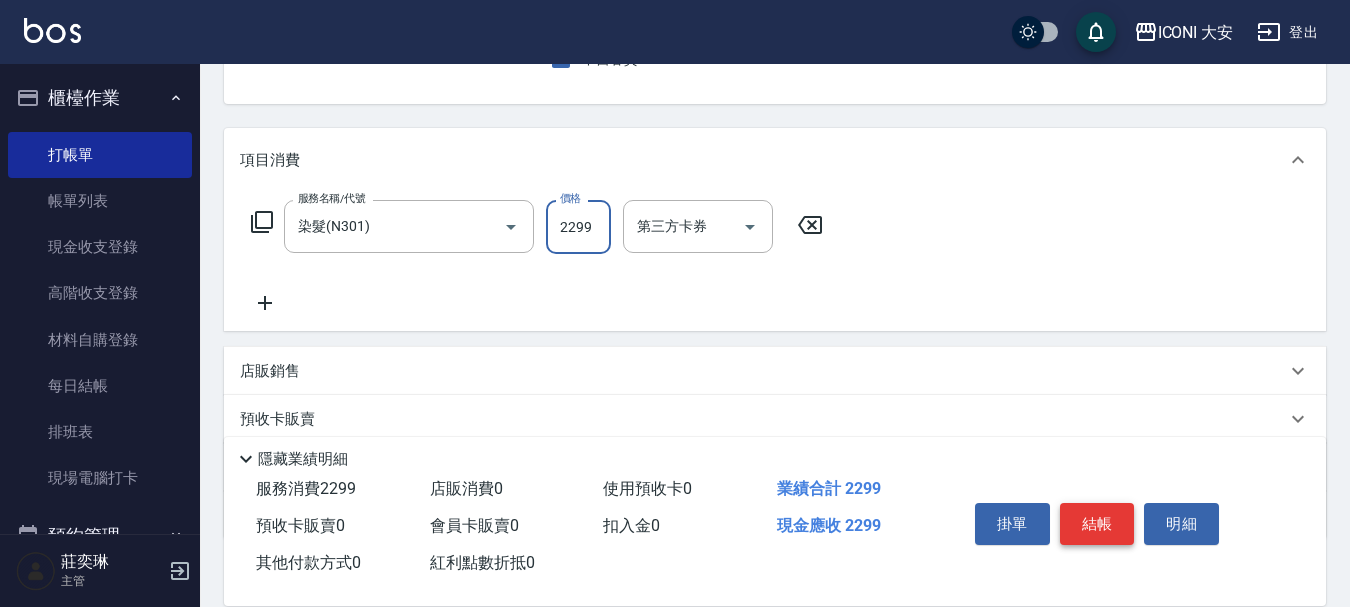 type on "2299" 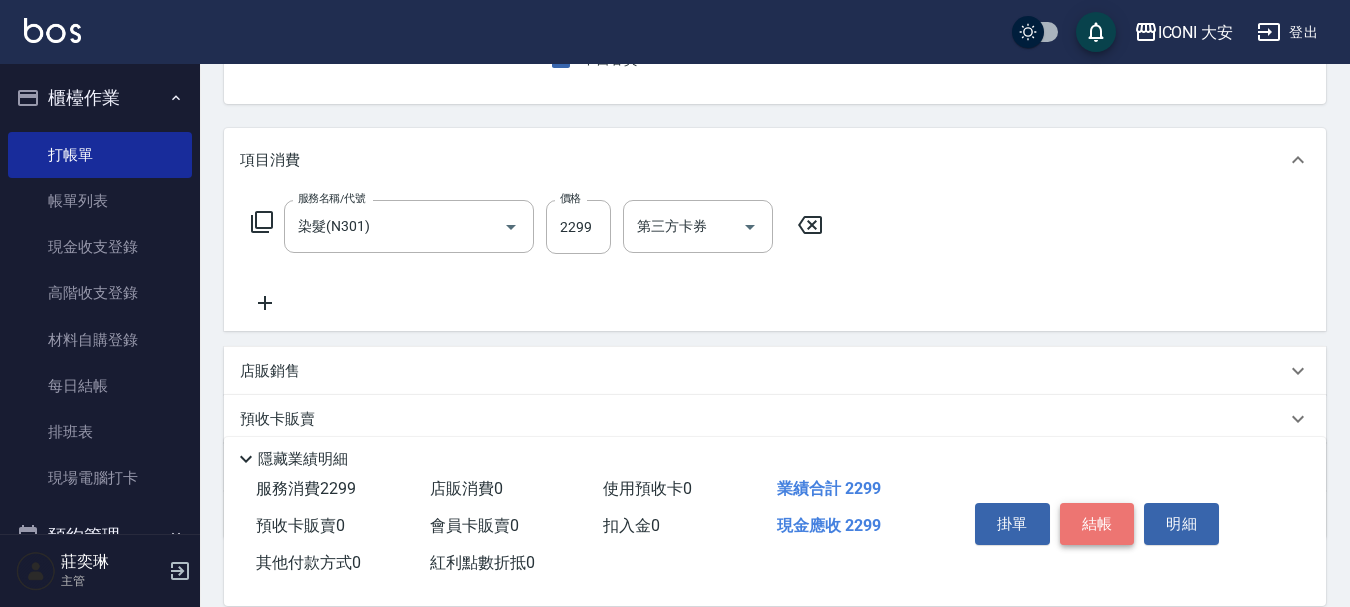 click on "結帳" at bounding box center (1097, 524) 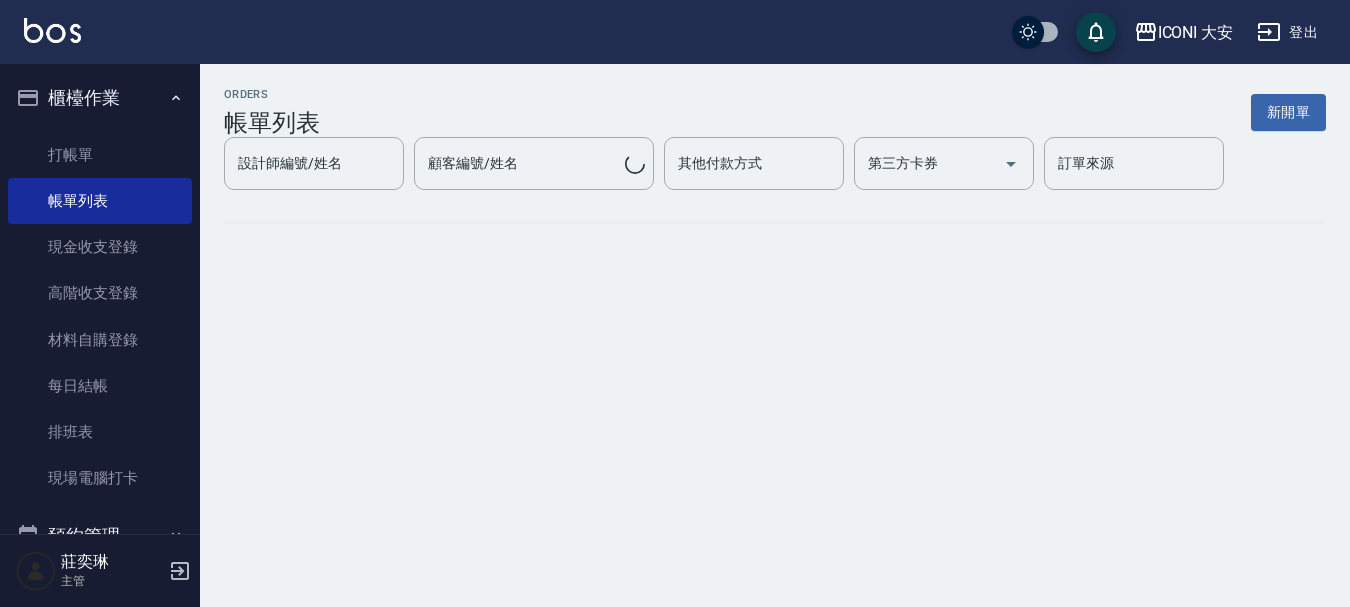 scroll, scrollTop: 0, scrollLeft: 0, axis: both 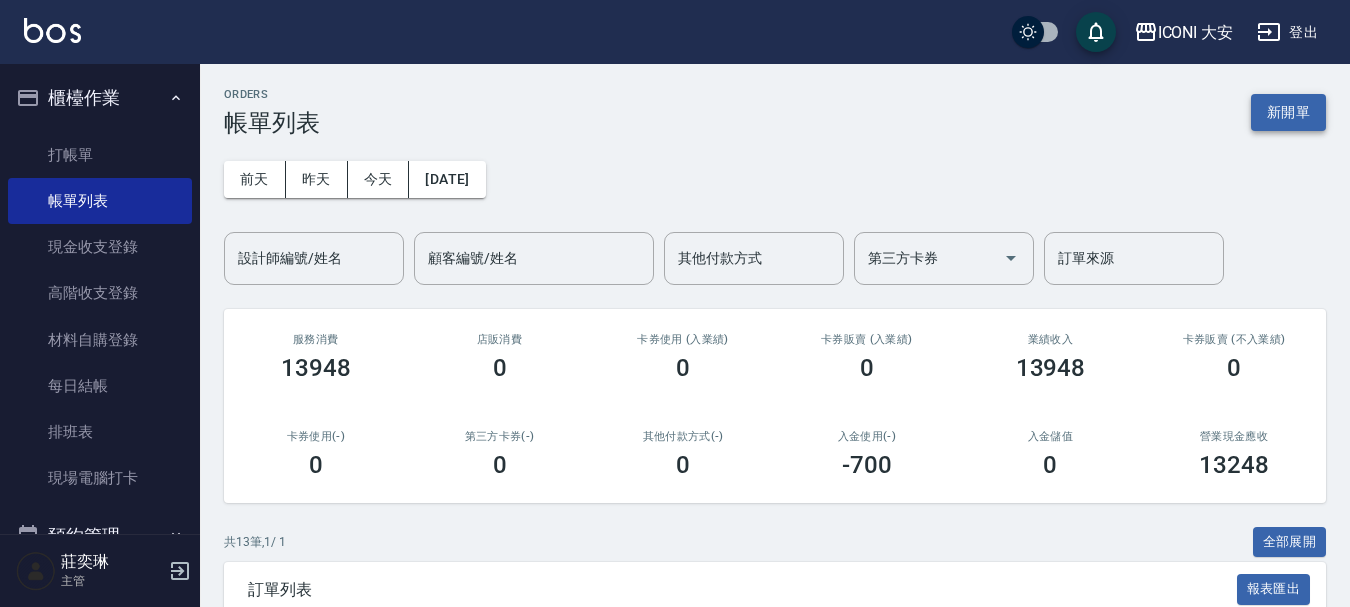 click on "新開單" at bounding box center (1288, 112) 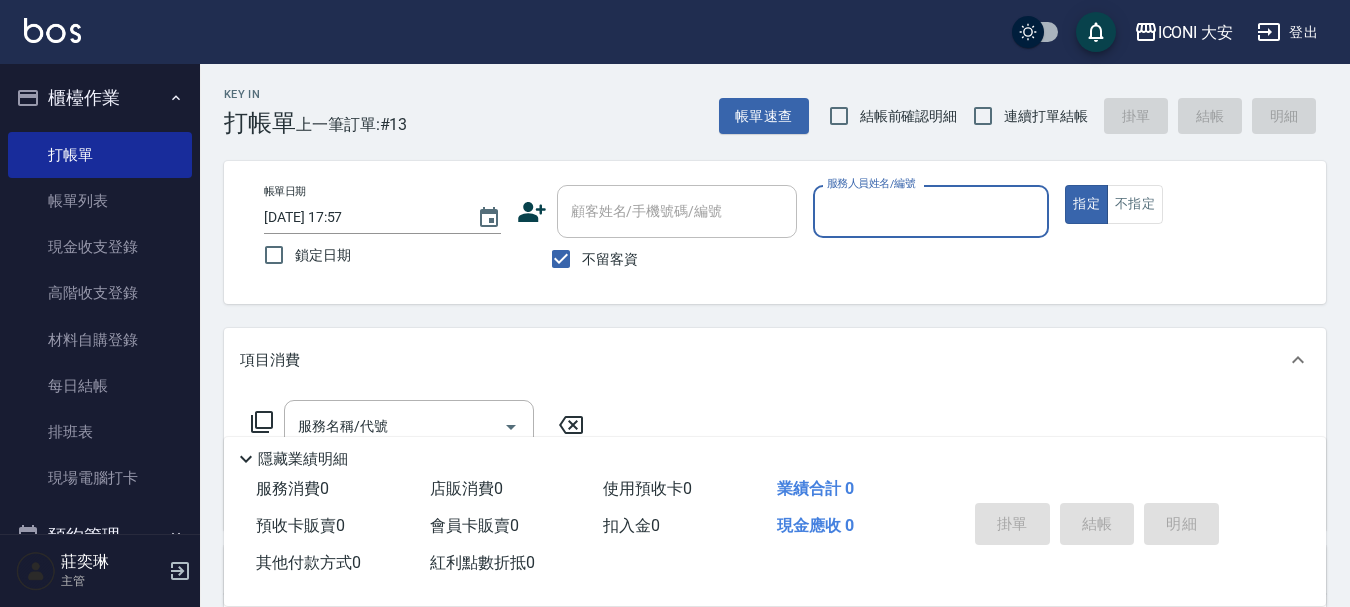 click on "服務人員姓名/編號" at bounding box center (931, 211) 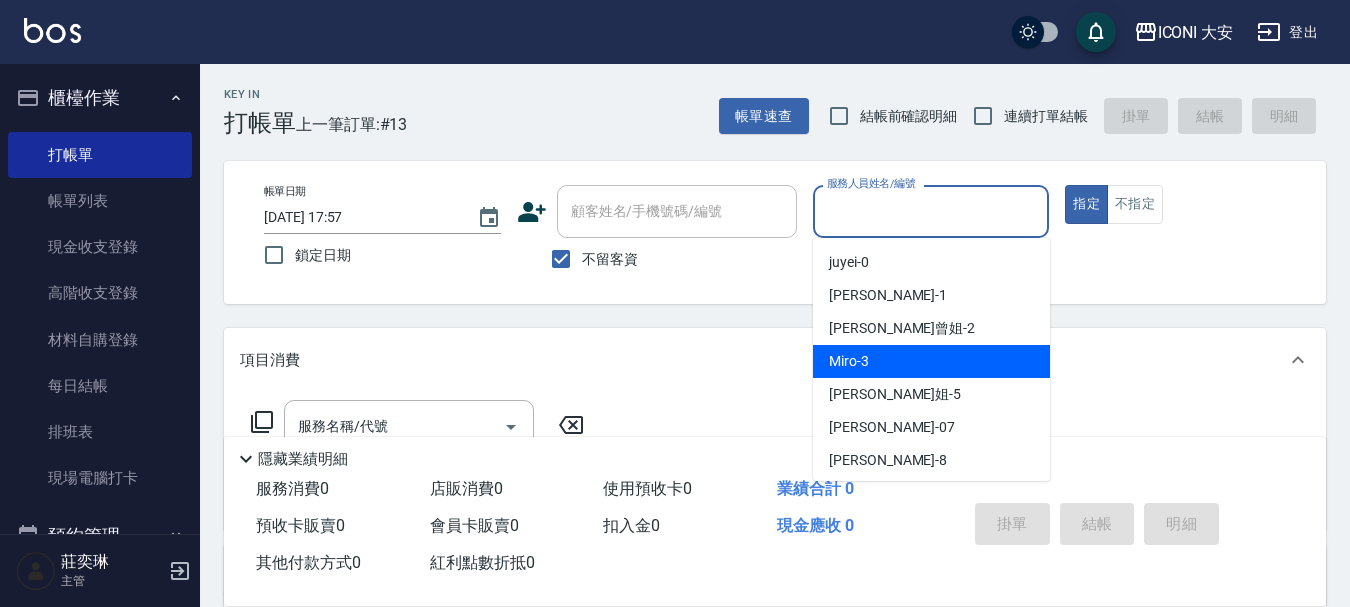 click on "Miro -3" at bounding box center (931, 361) 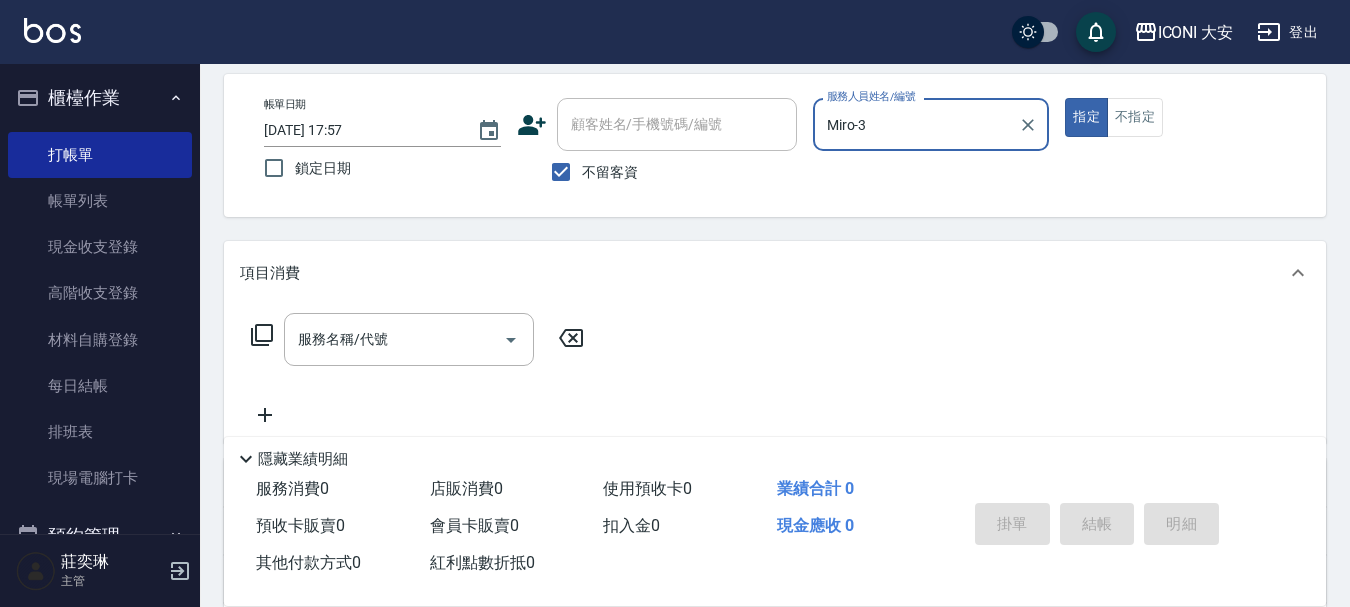 scroll, scrollTop: 200, scrollLeft: 0, axis: vertical 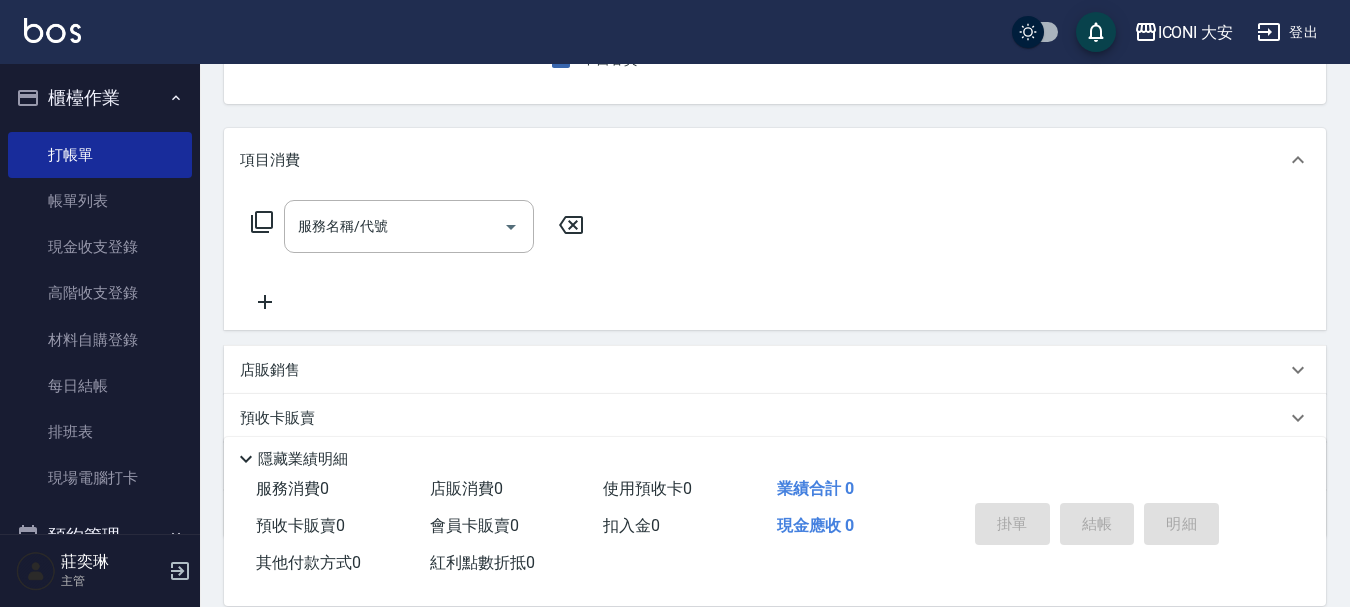 click 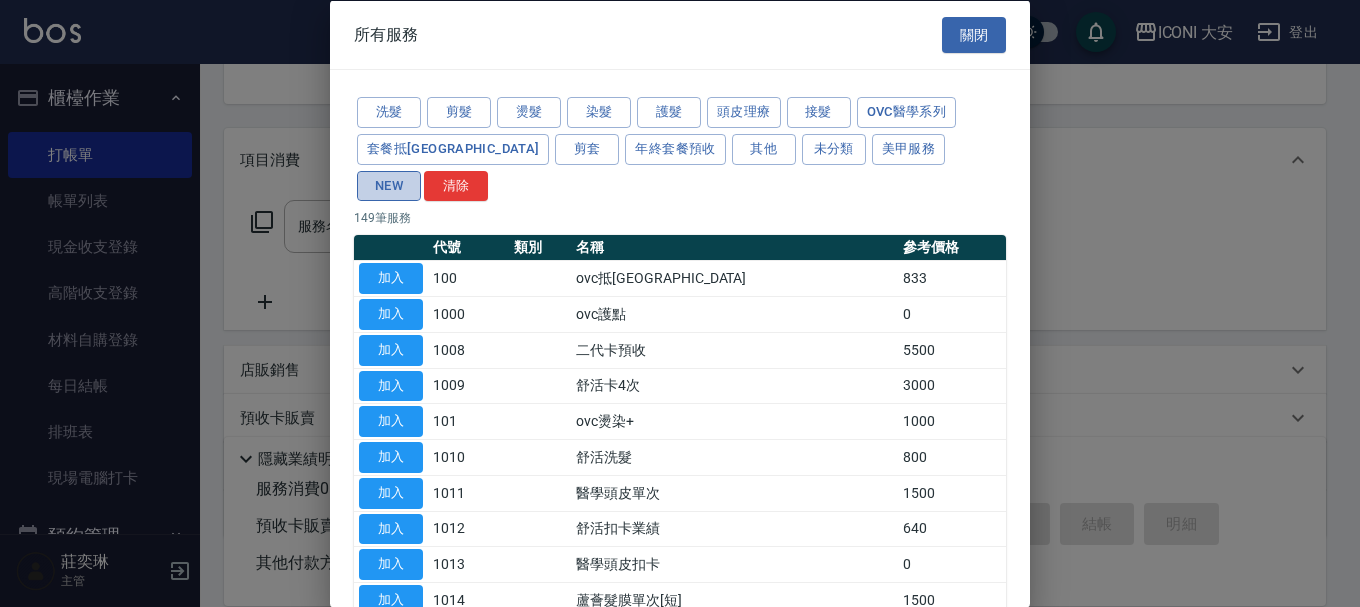 click on "NEW" at bounding box center (389, 185) 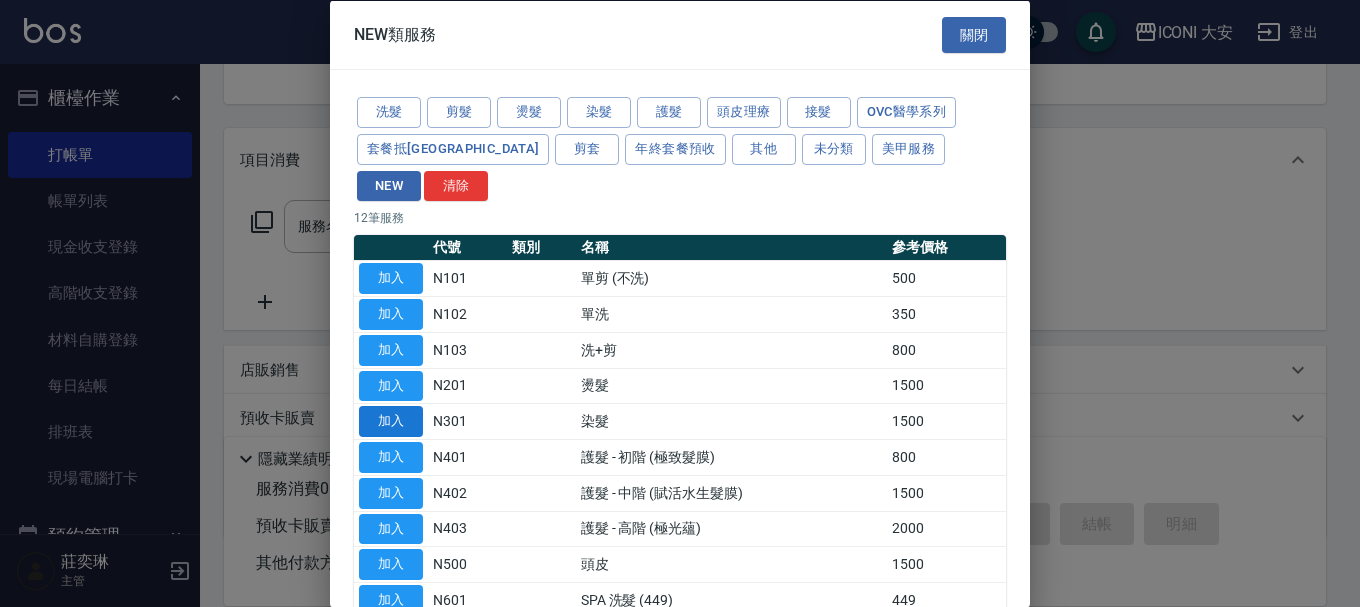 click on "加入" at bounding box center [391, 421] 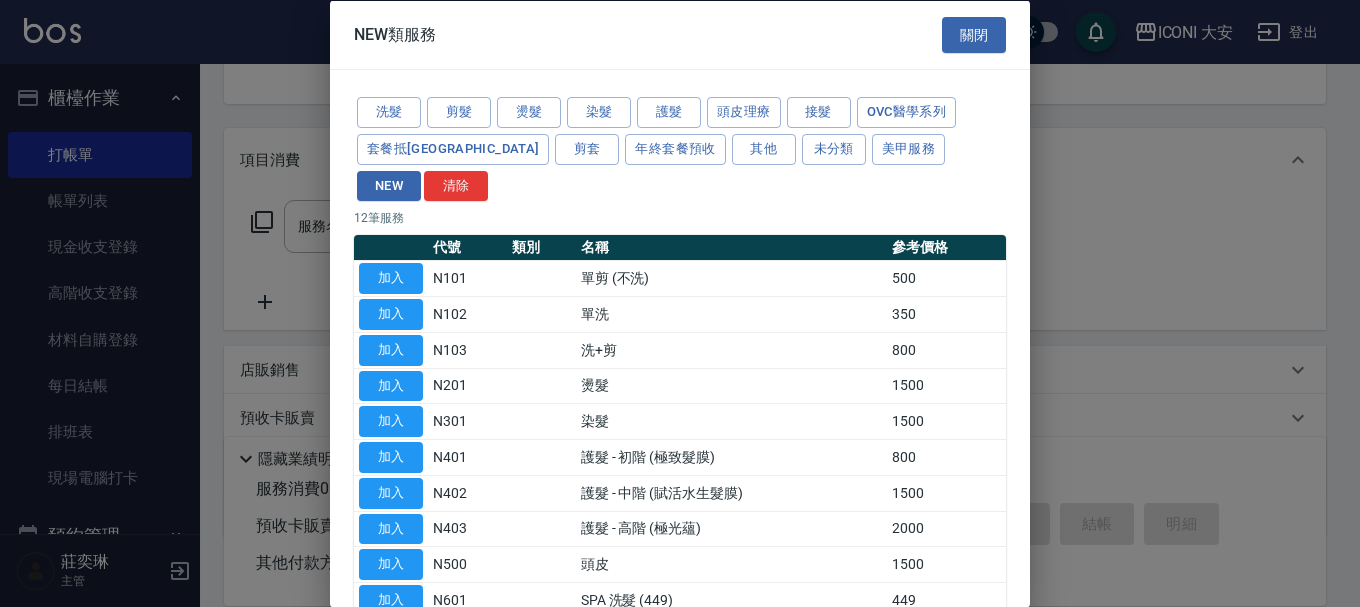 type on "染髮(N301)" 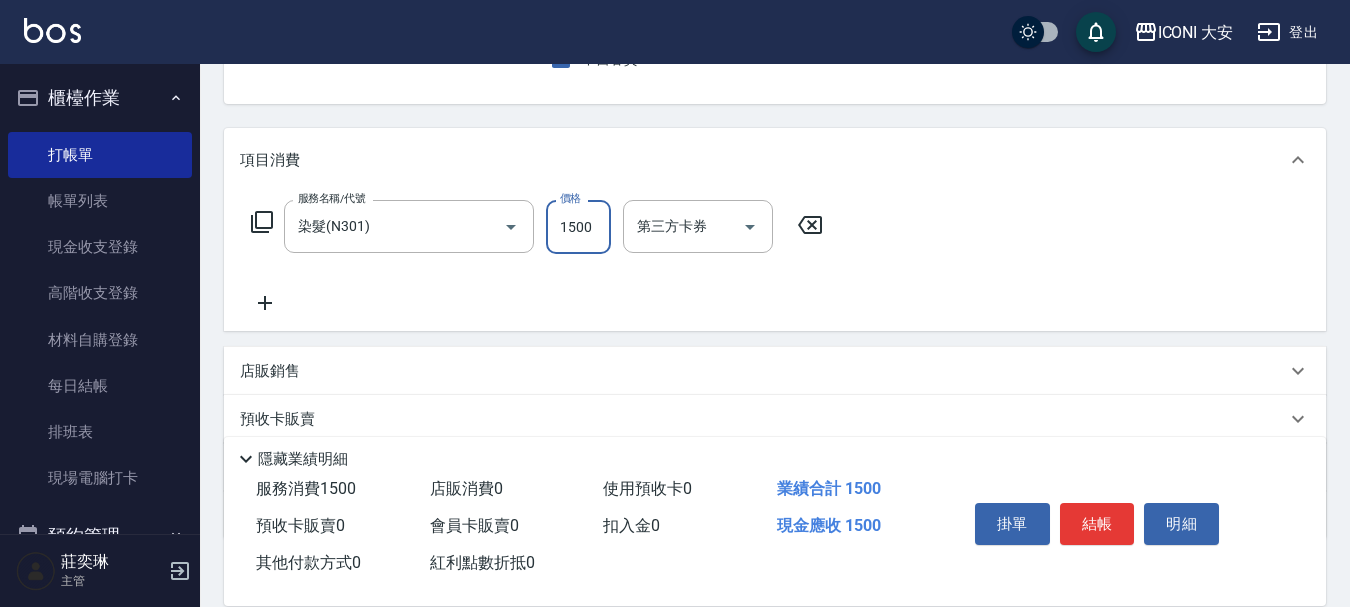 click on "1500" at bounding box center (578, 227) 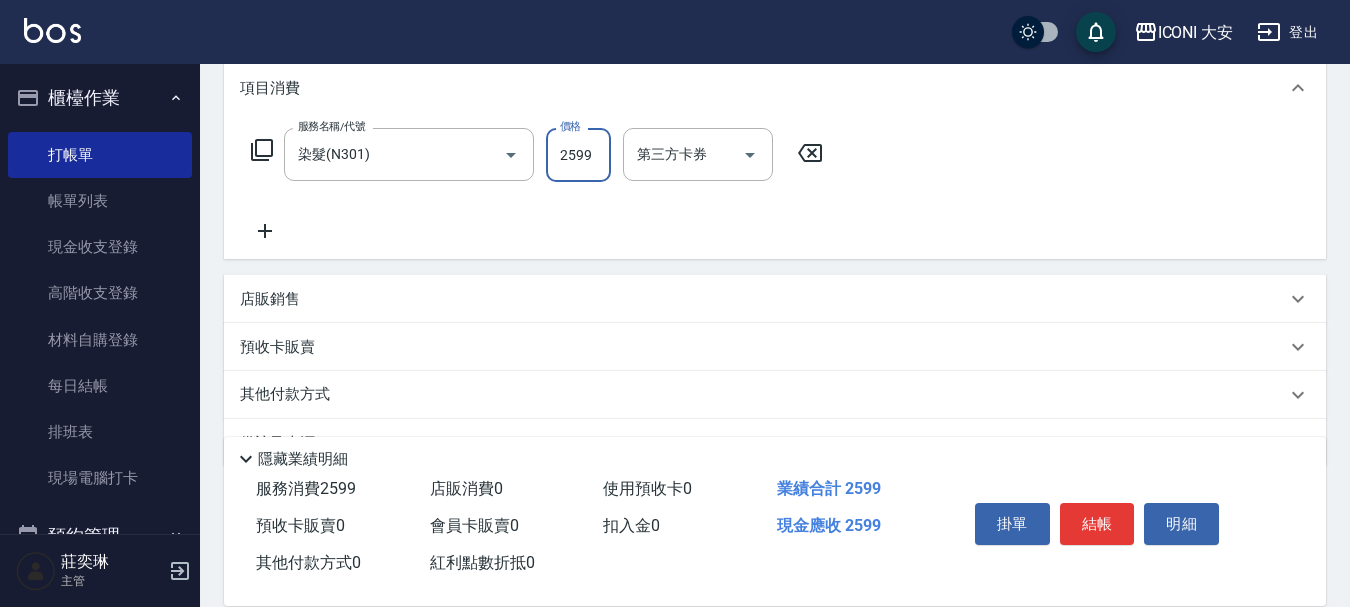 scroll, scrollTop: 324, scrollLeft: 0, axis: vertical 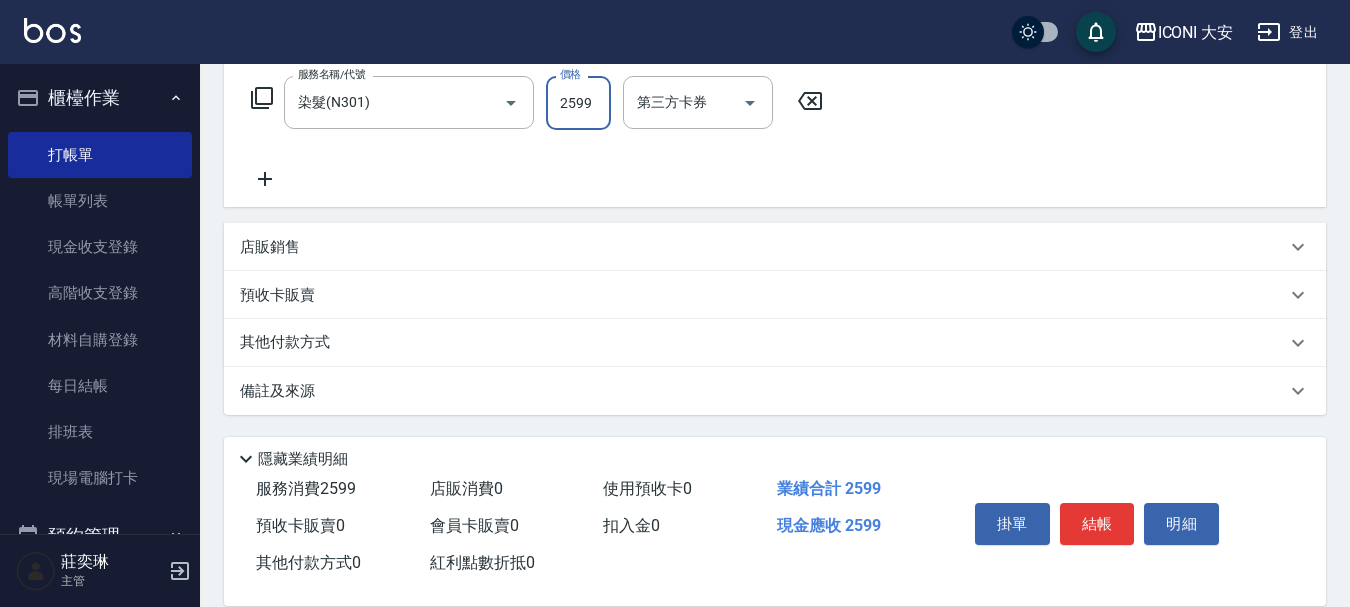 type on "2599" 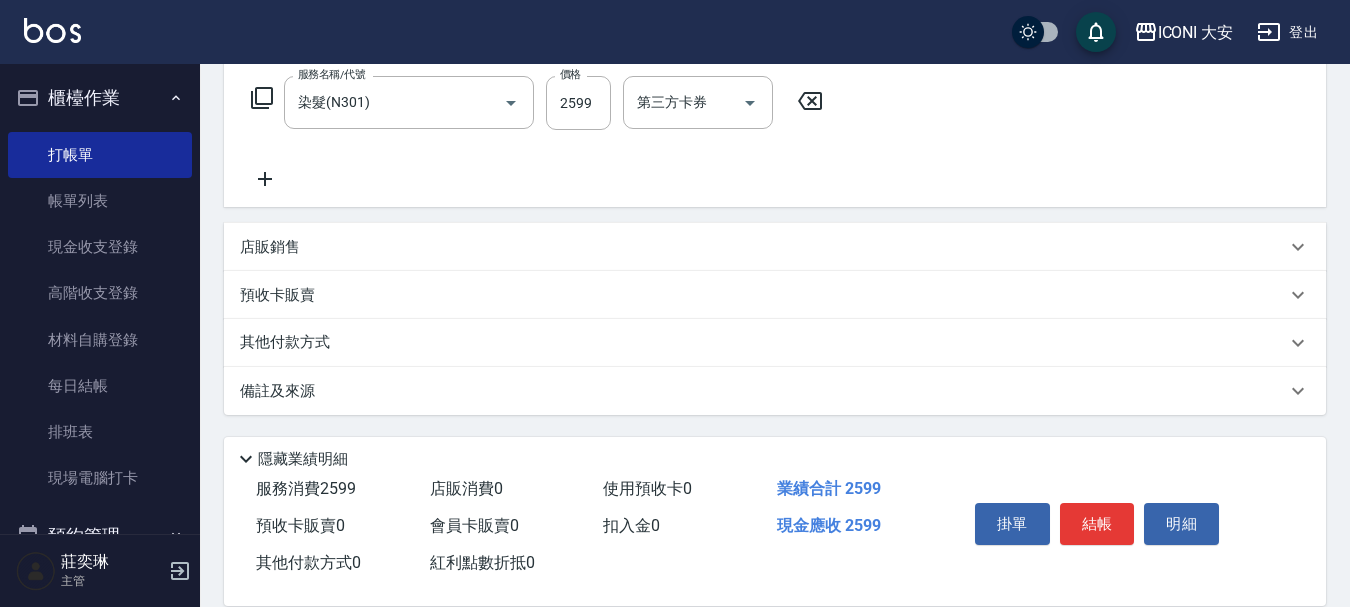 click on "其他付款方式" at bounding box center (290, 343) 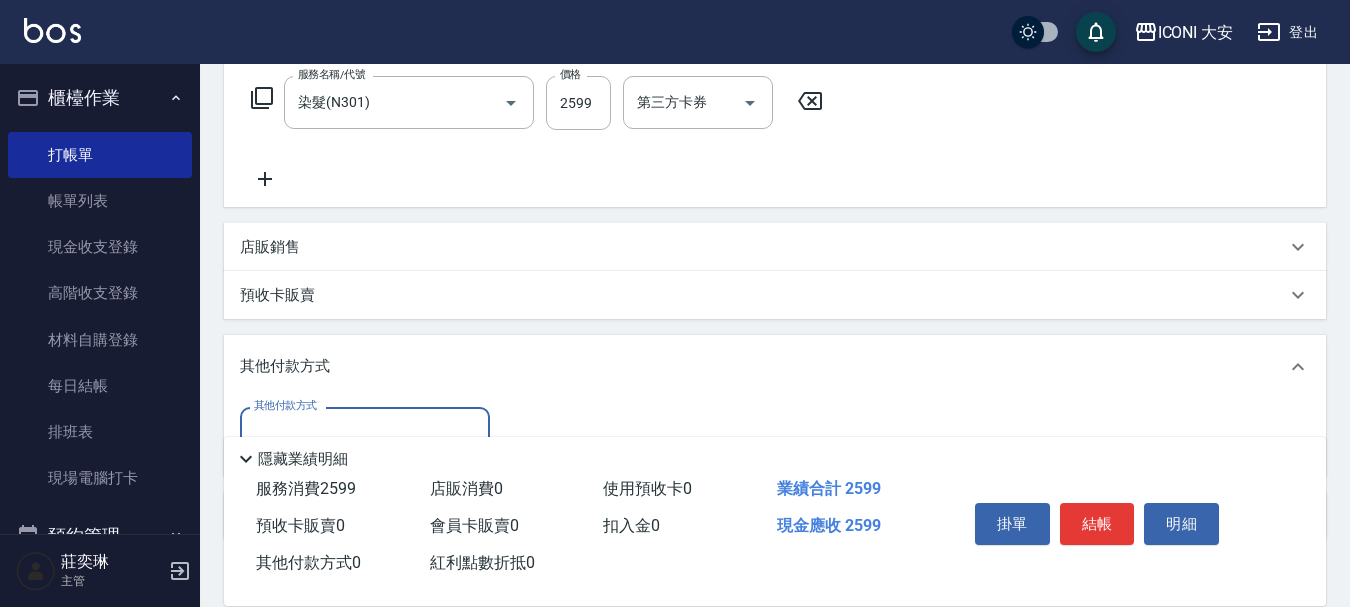 scroll, scrollTop: 0, scrollLeft: 0, axis: both 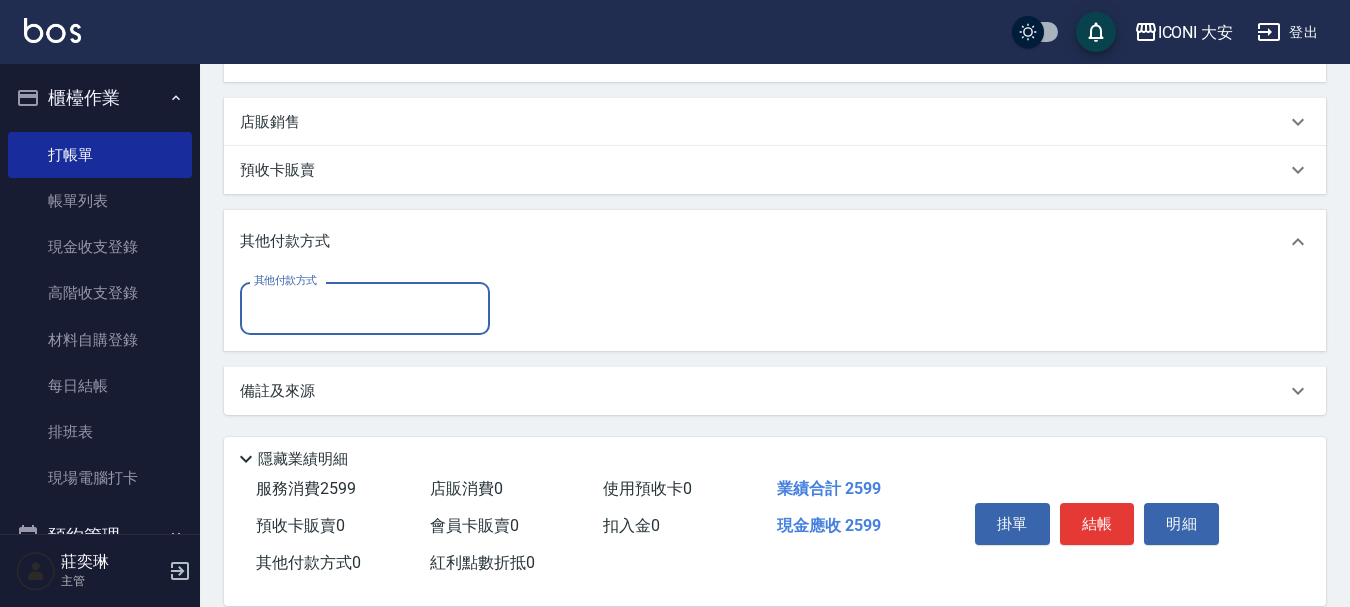 click on "其他付款方式" at bounding box center [365, 308] 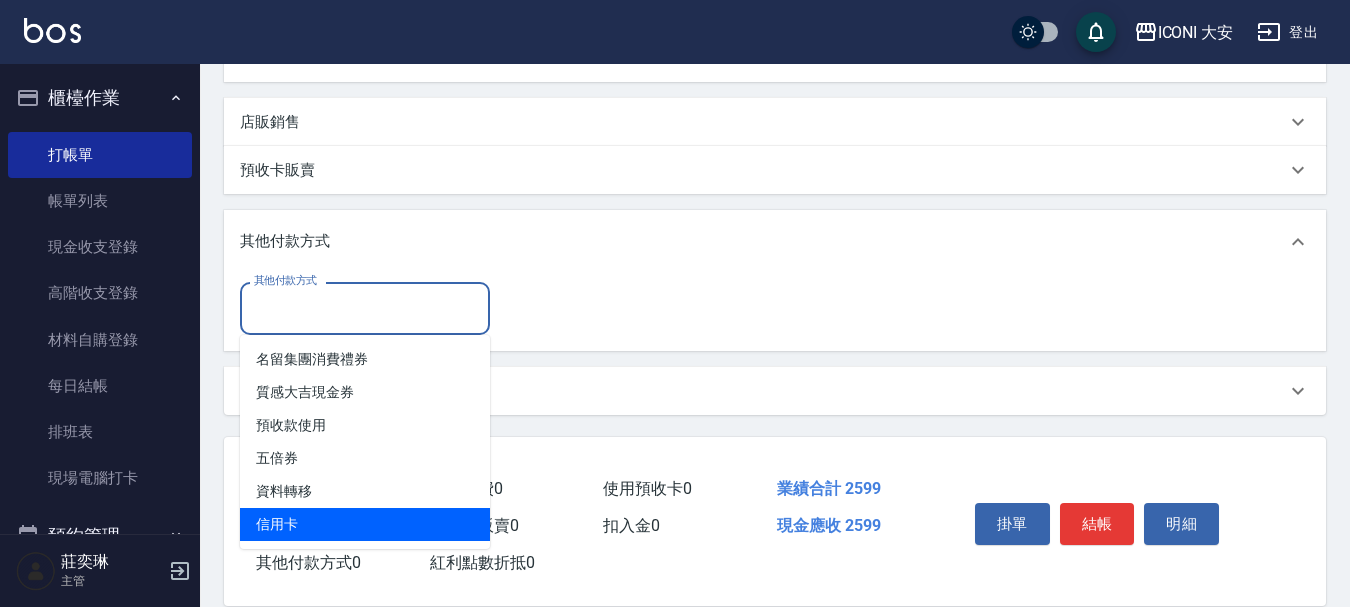 click on "信用卡" at bounding box center (365, 524) 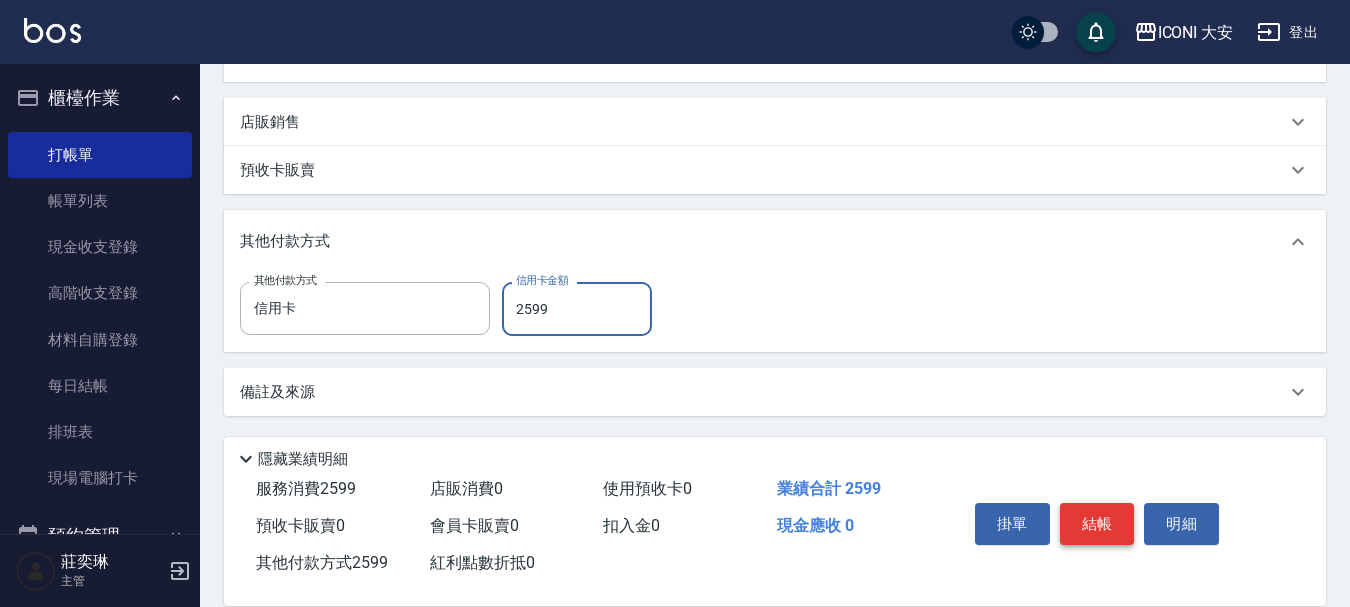 type on "2599" 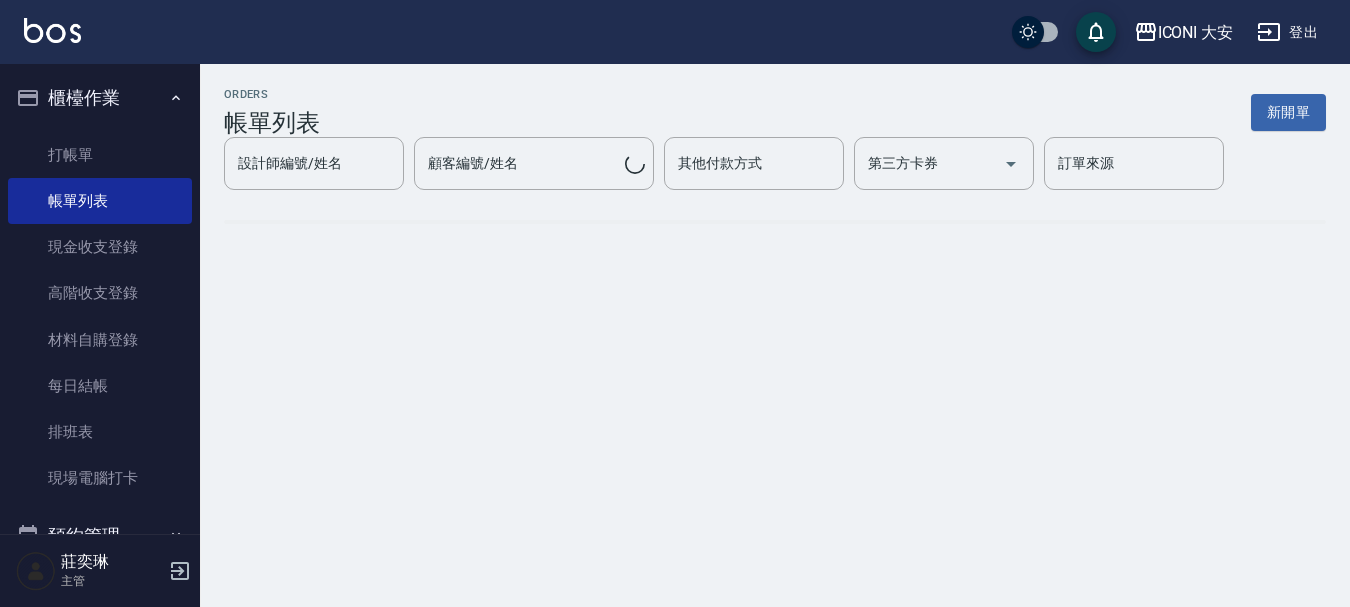 scroll, scrollTop: 0, scrollLeft: 0, axis: both 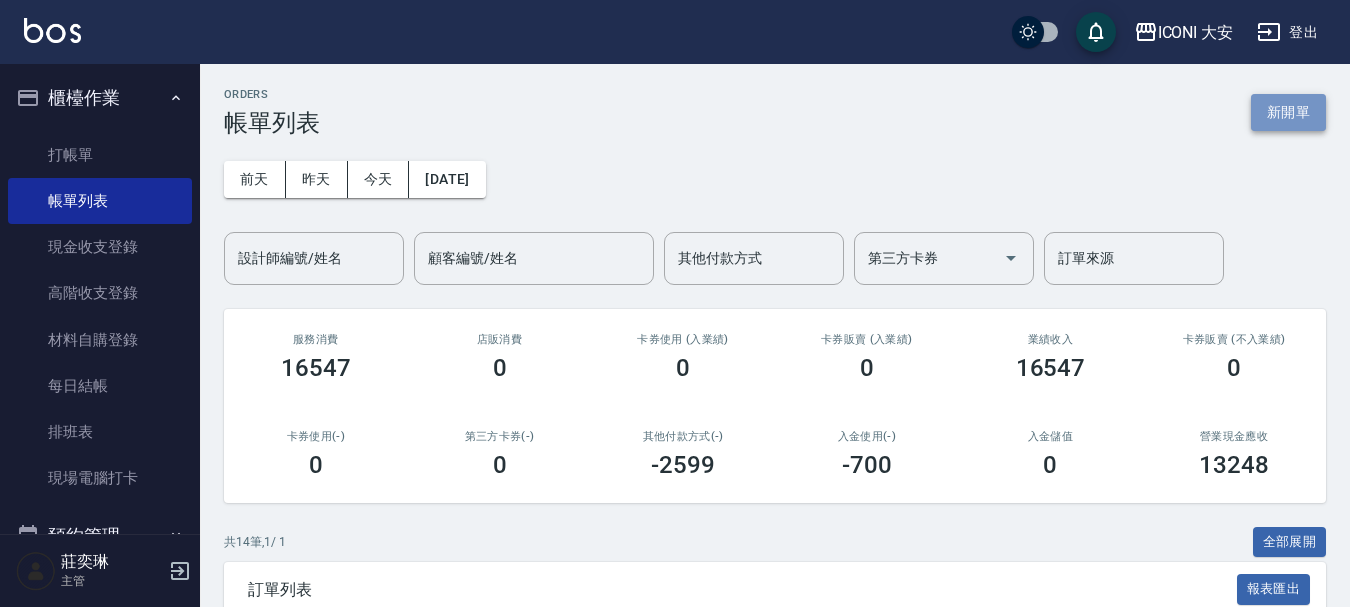 click on "新開單" at bounding box center [1288, 112] 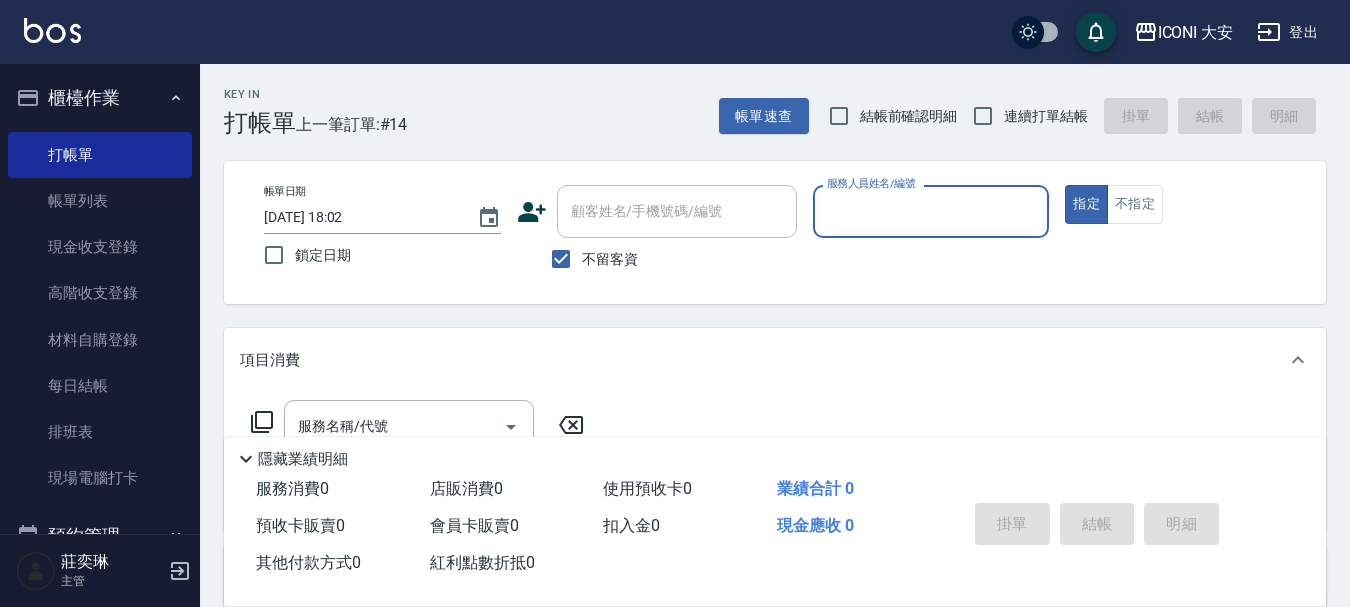 click on "服務人員姓名/編號" at bounding box center (931, 211) 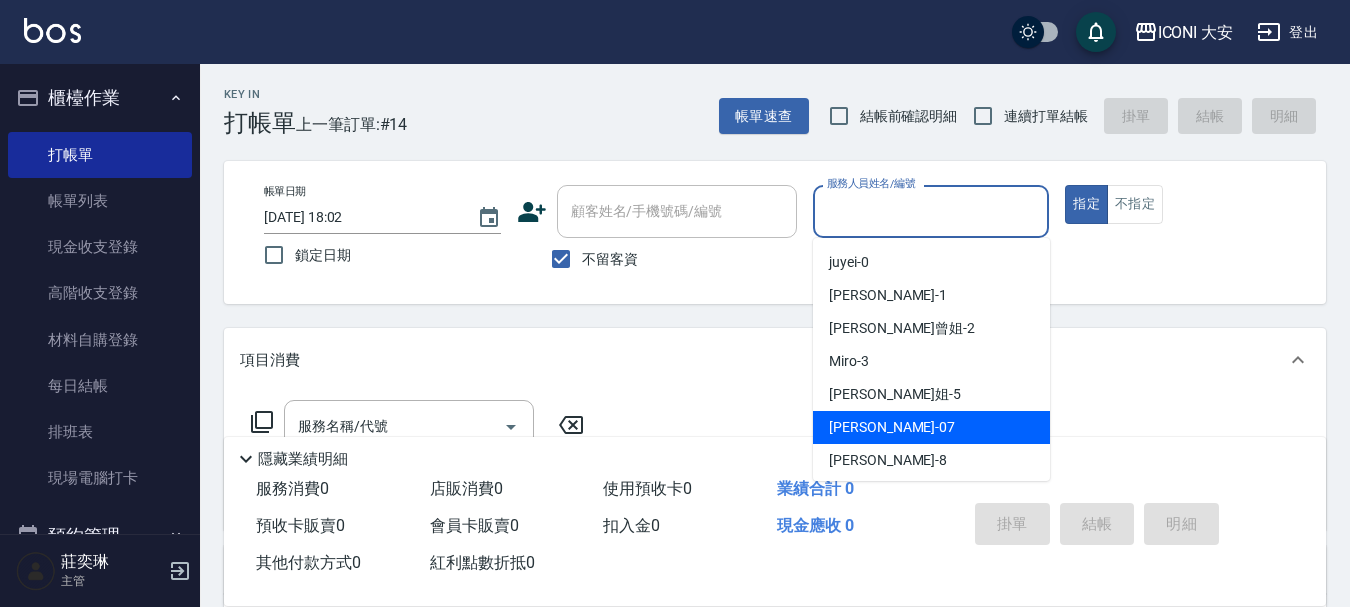 click on "[PERSON_NAME] -07" at bounding box center [931, 427] 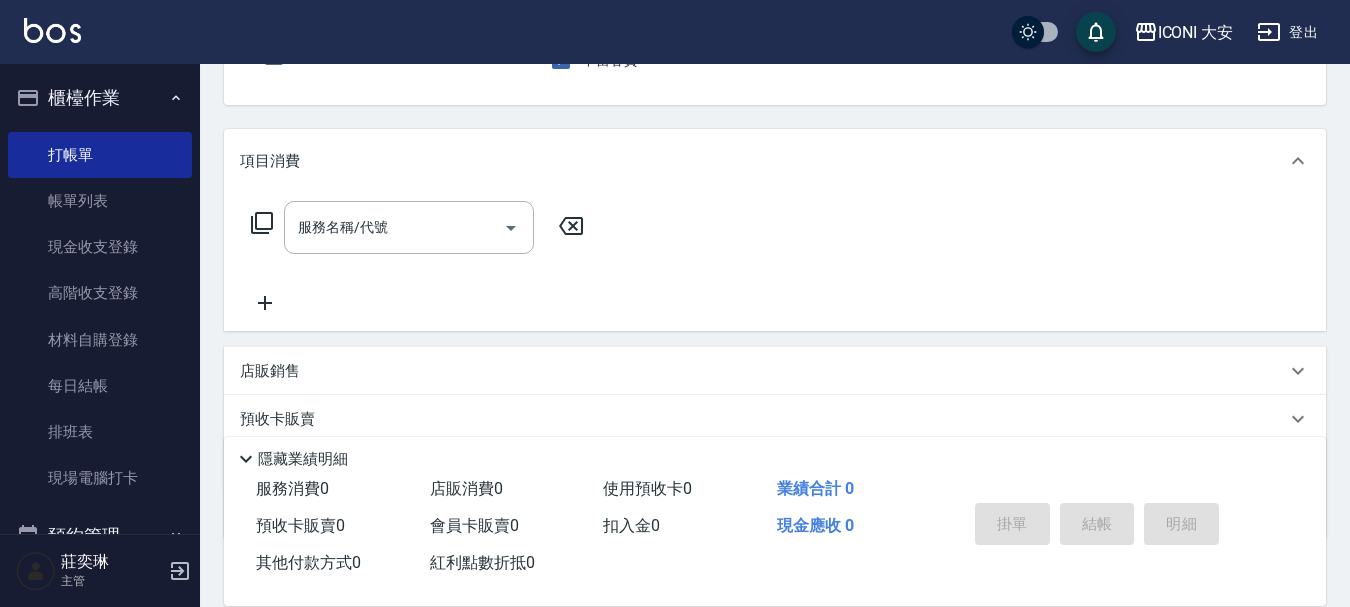 scroll, scrollTop: 200, scrollLeft: 0, axis: vertical 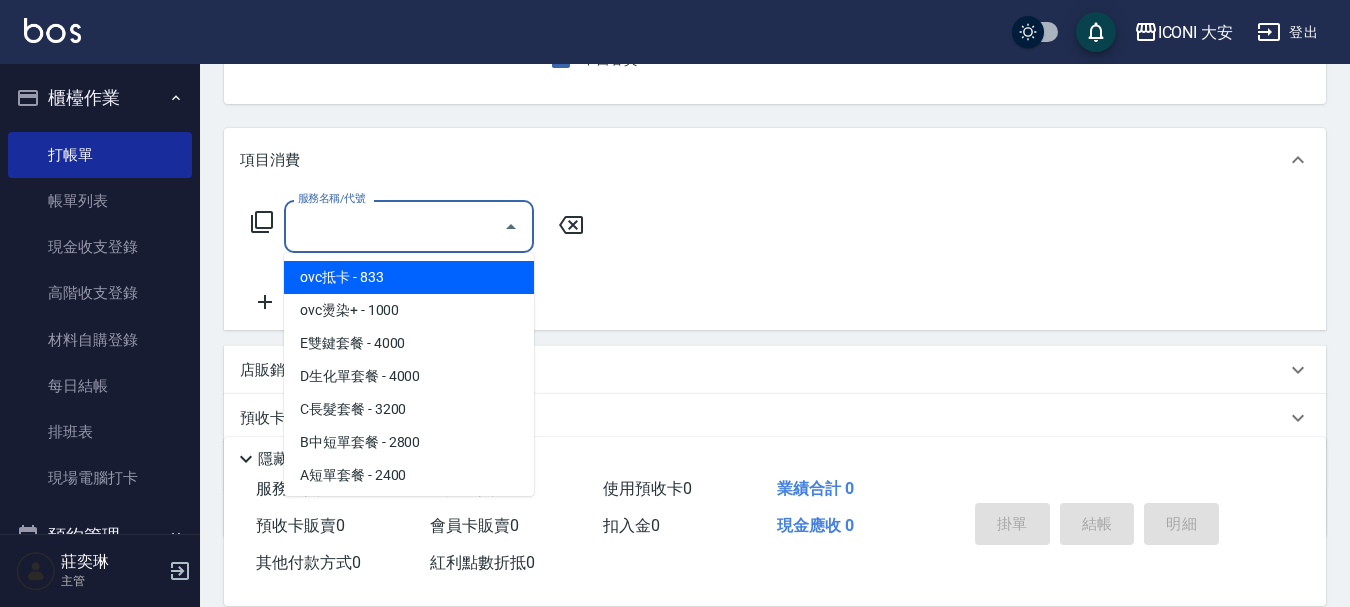 click on "服務名稱/代號" at bounding box center [394, 226] 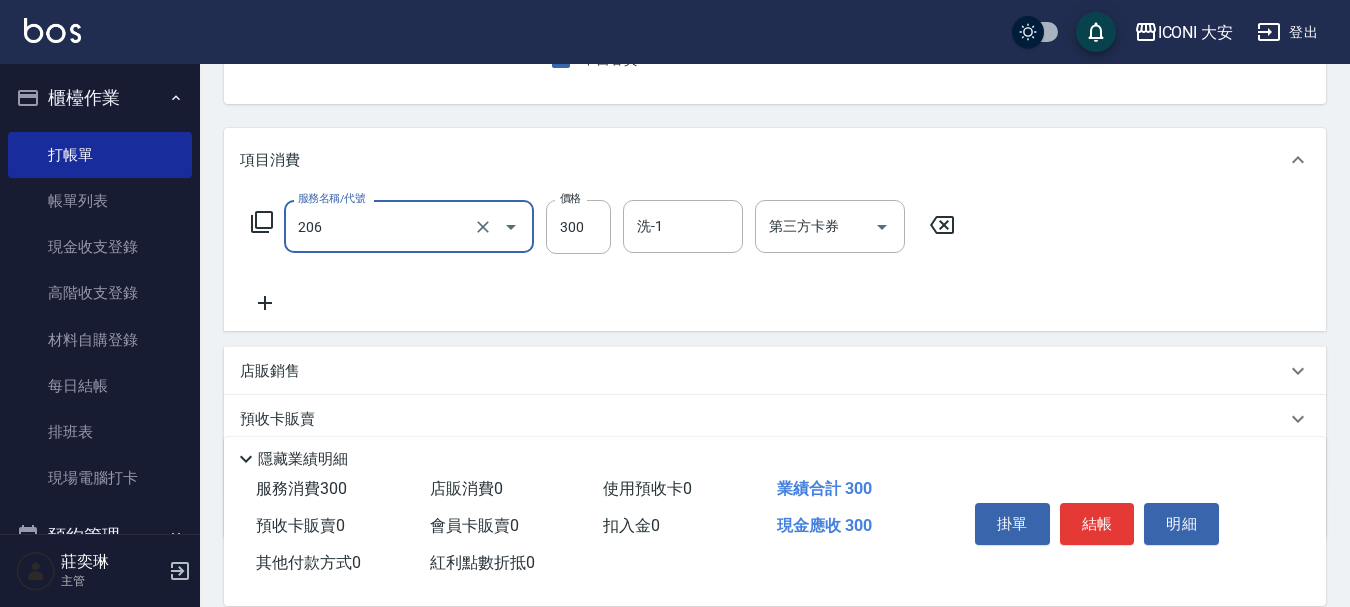 type on "洗髮(206)" 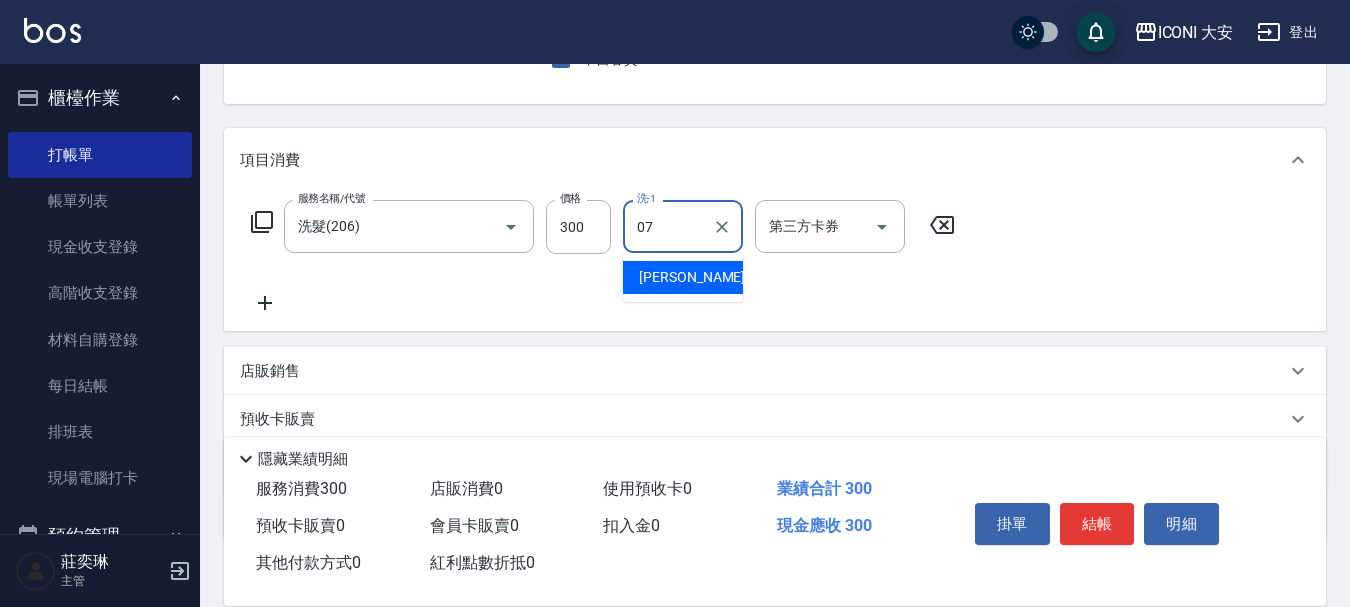type on "[PERSON_NAME]-07" 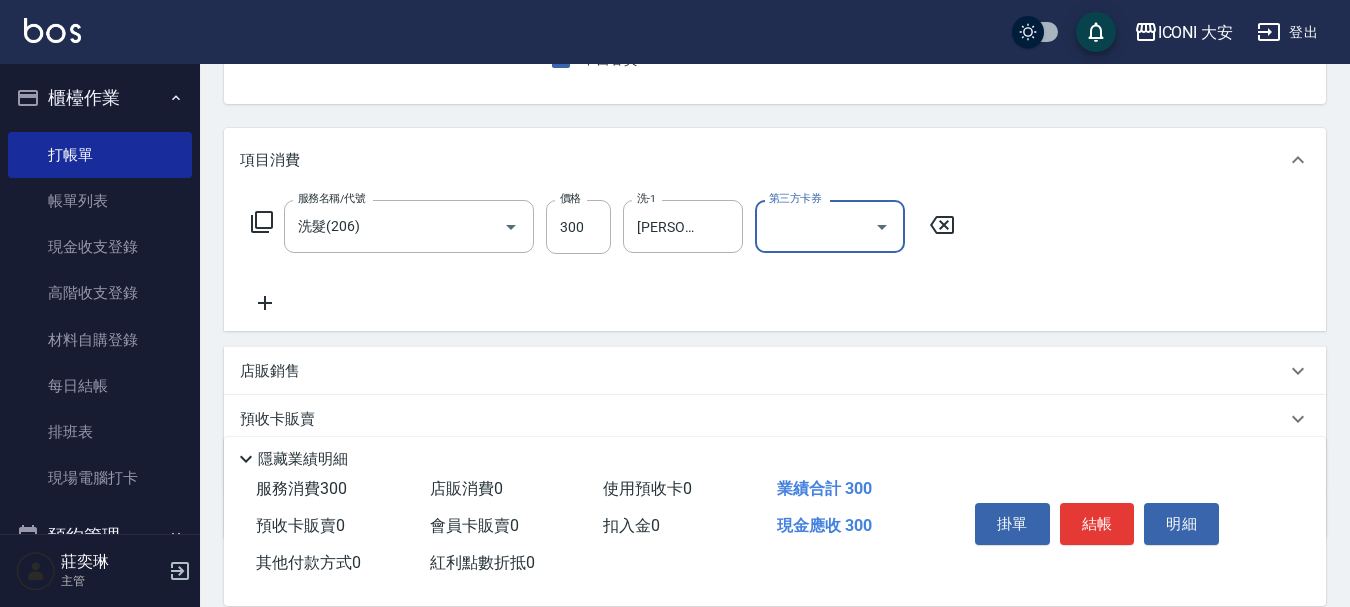 click 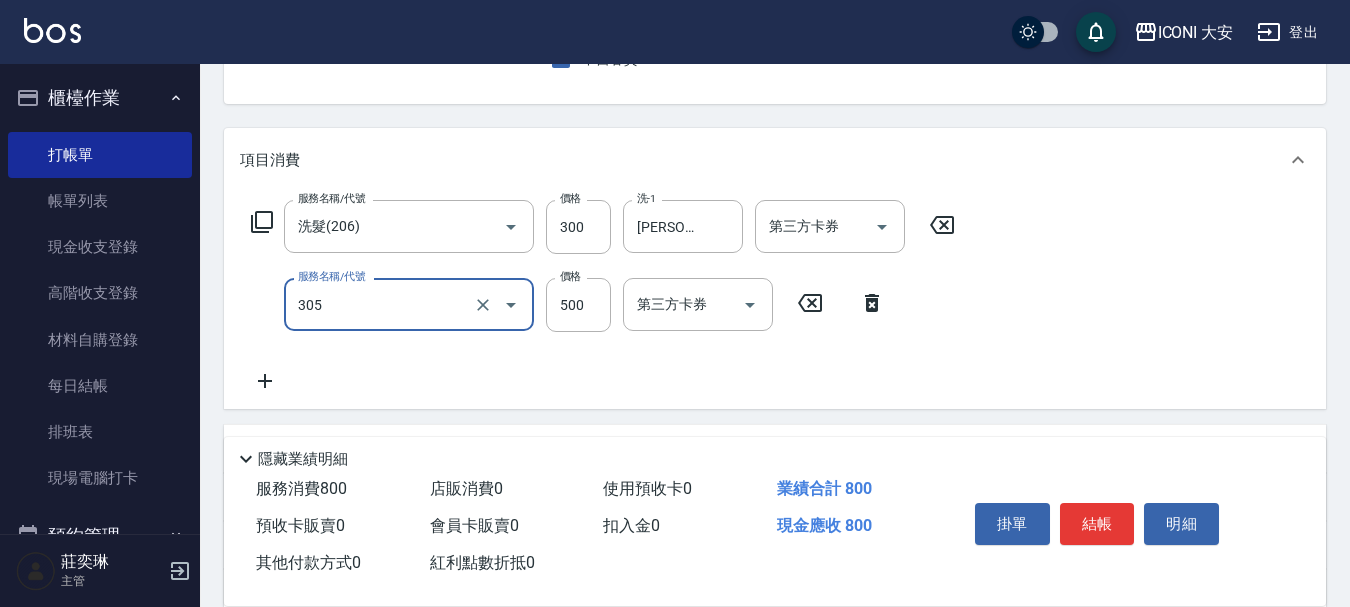 type on "剪髮(305)" 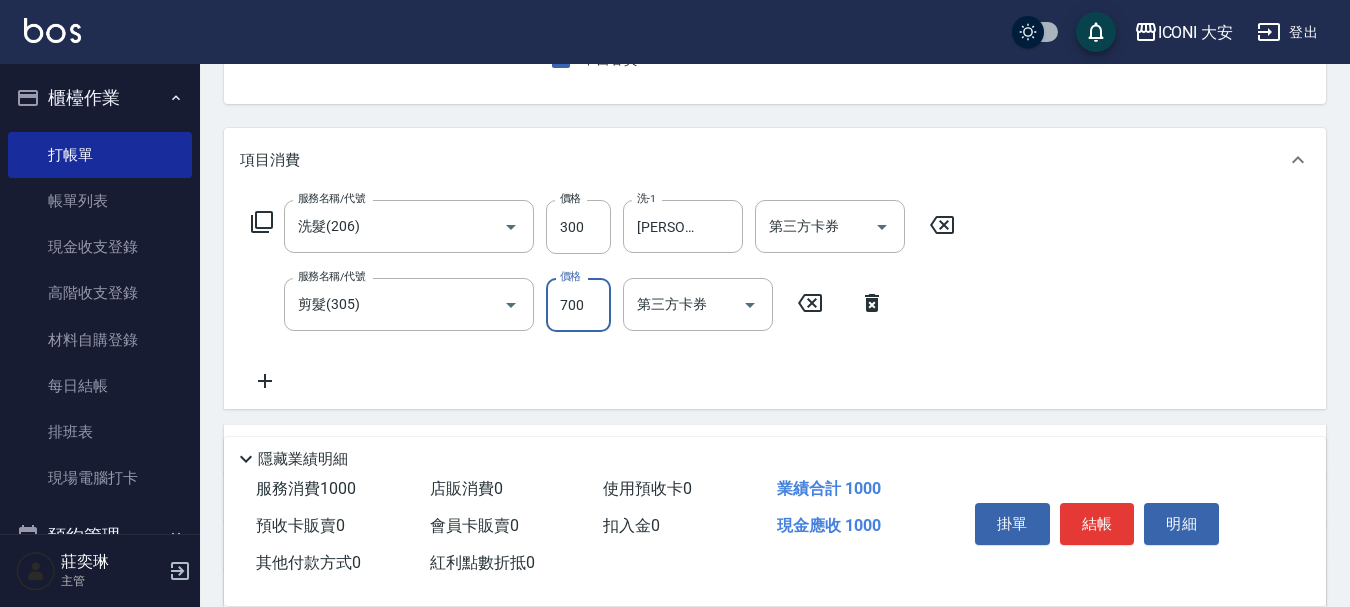 type on "700" 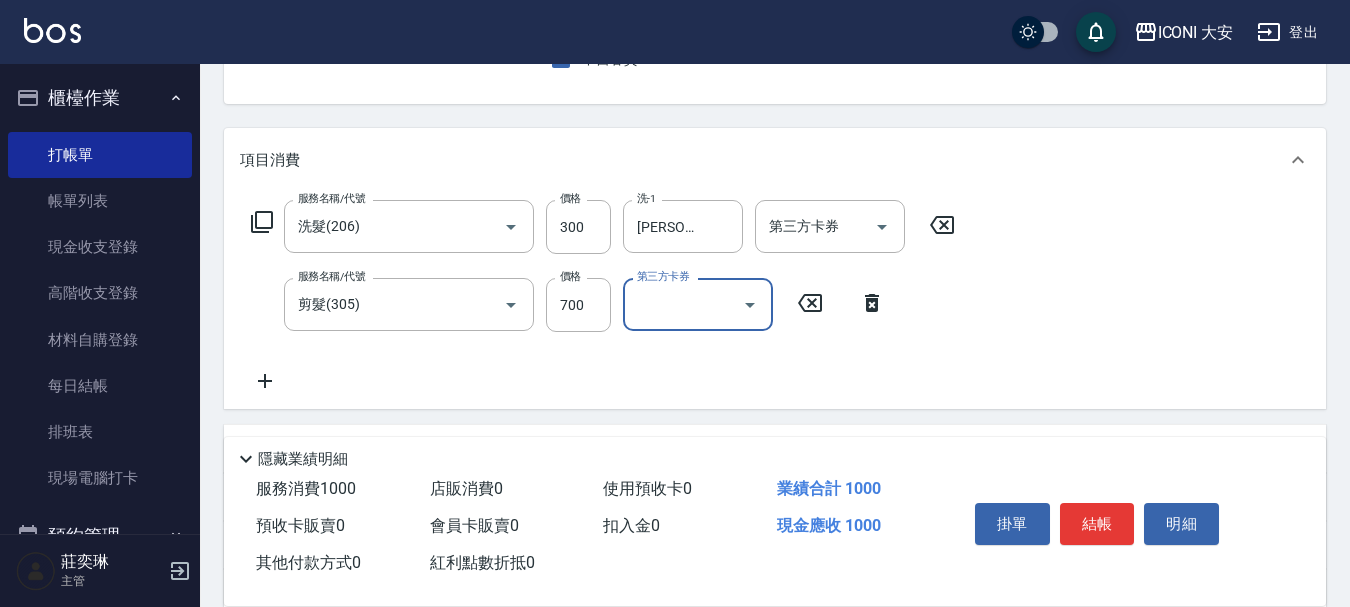 click 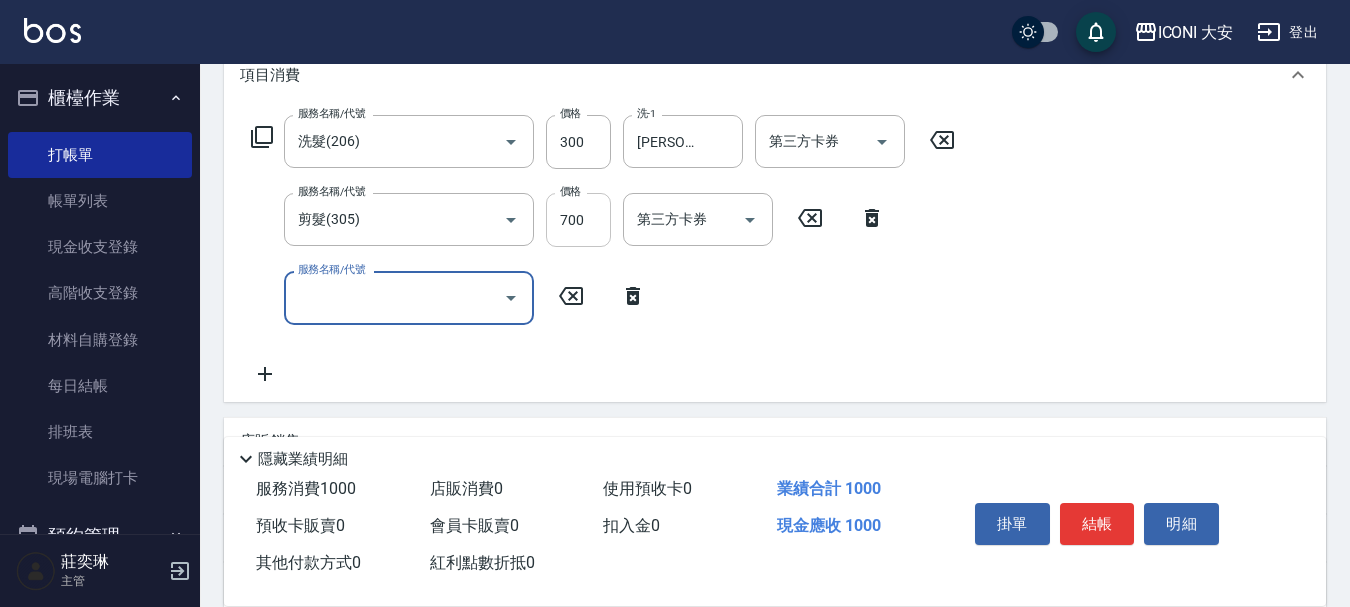 scroll, scrollTop: 400, scrollLeft: 0, axis: vertical 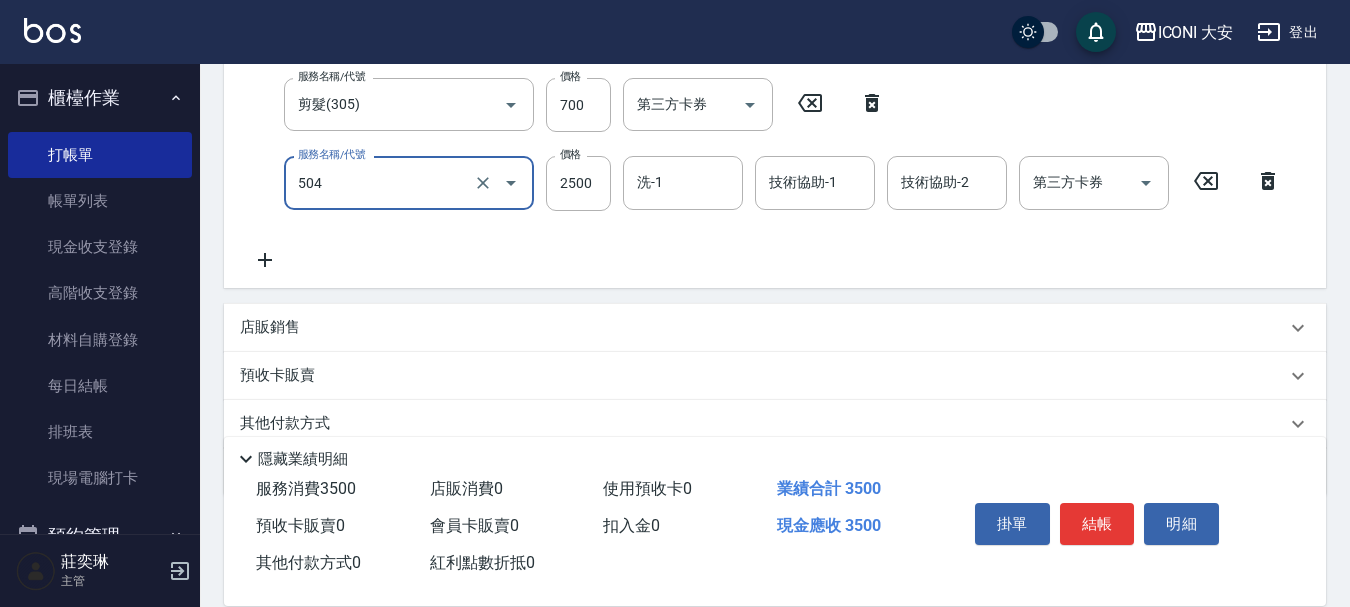 type on "染髮(504)" 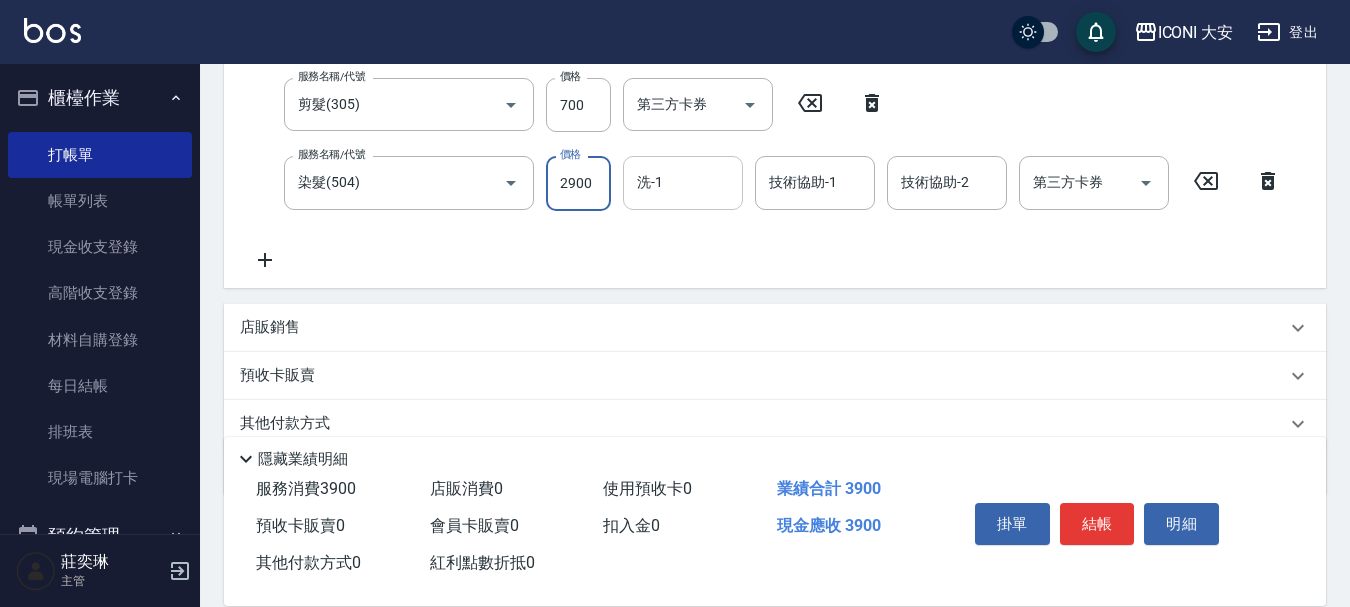 type on "2900" 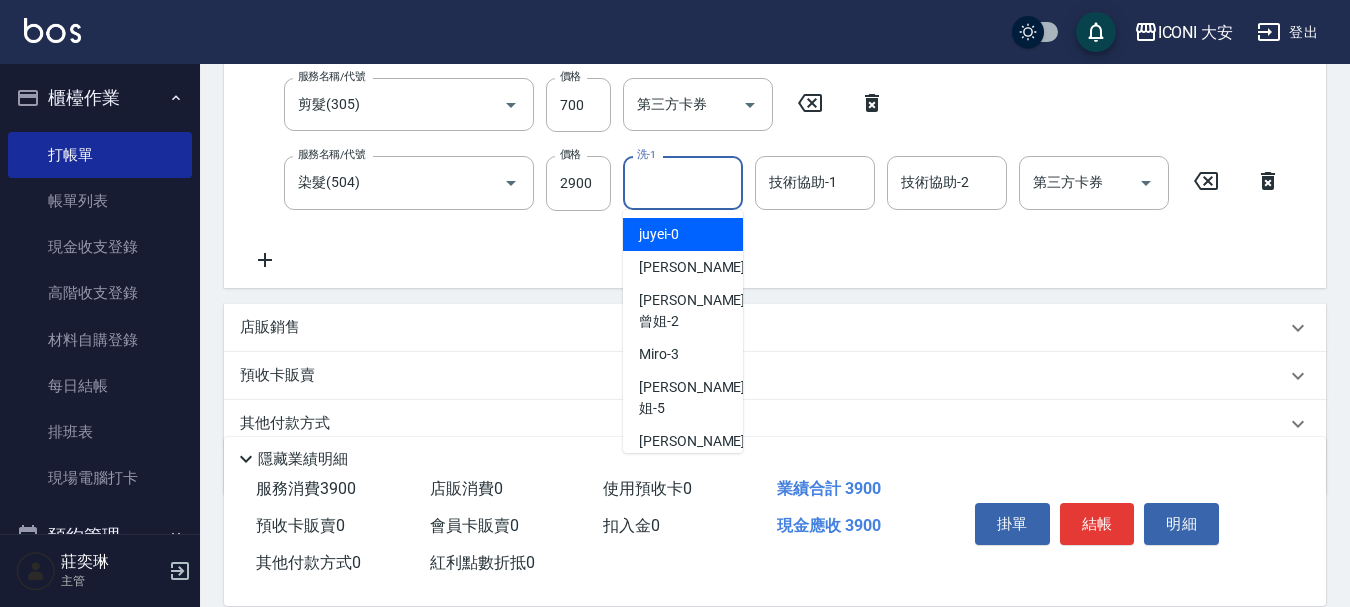 click on "洗-1" at bounding box center [683, 182] 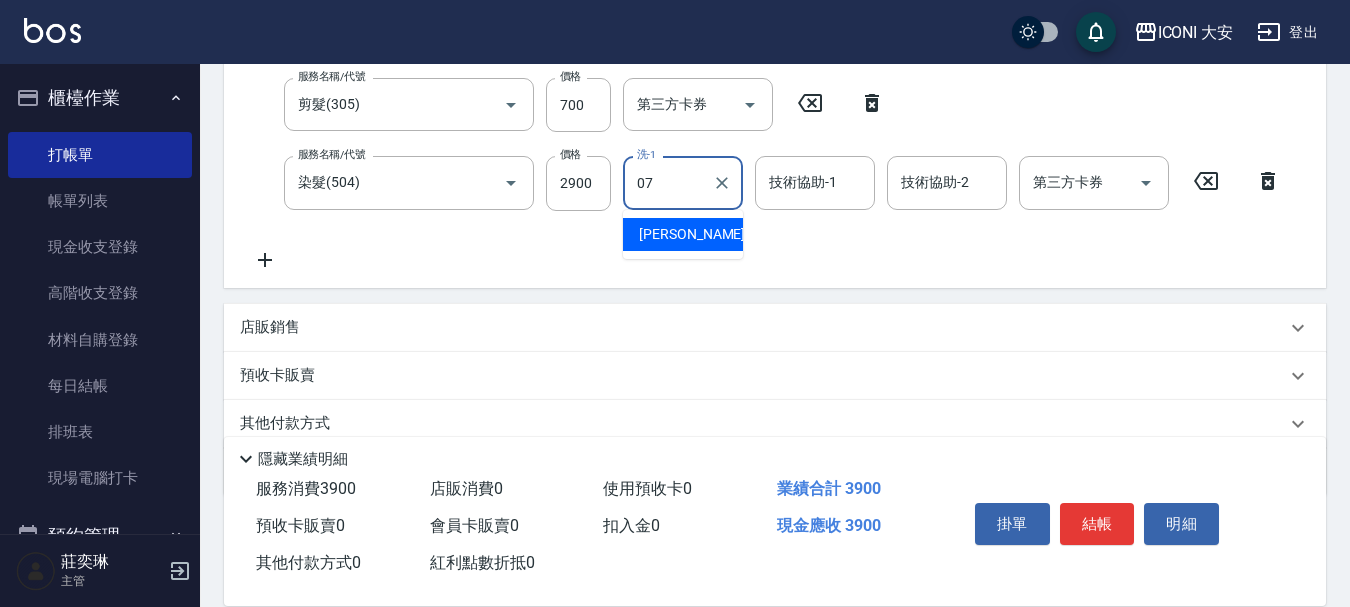 type on "[PERSON_NAME]-07" 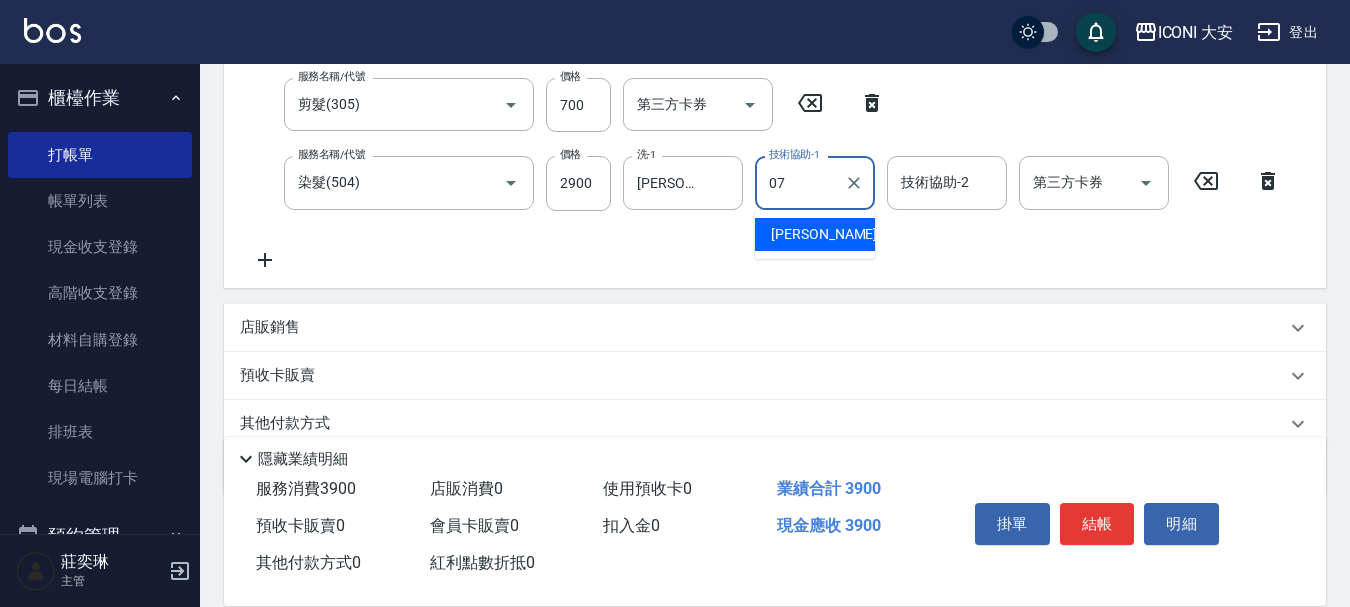 type on "[PERSON_NAME]-07" 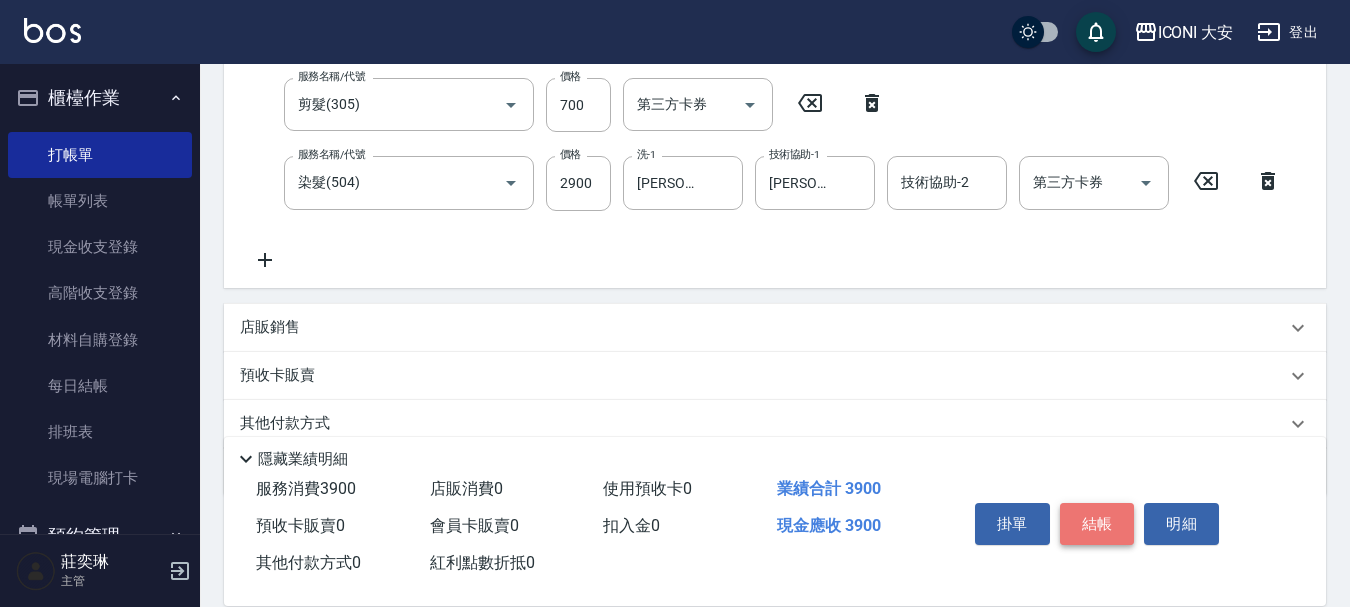 click on "結帳" at bounding box center [1097, 524] 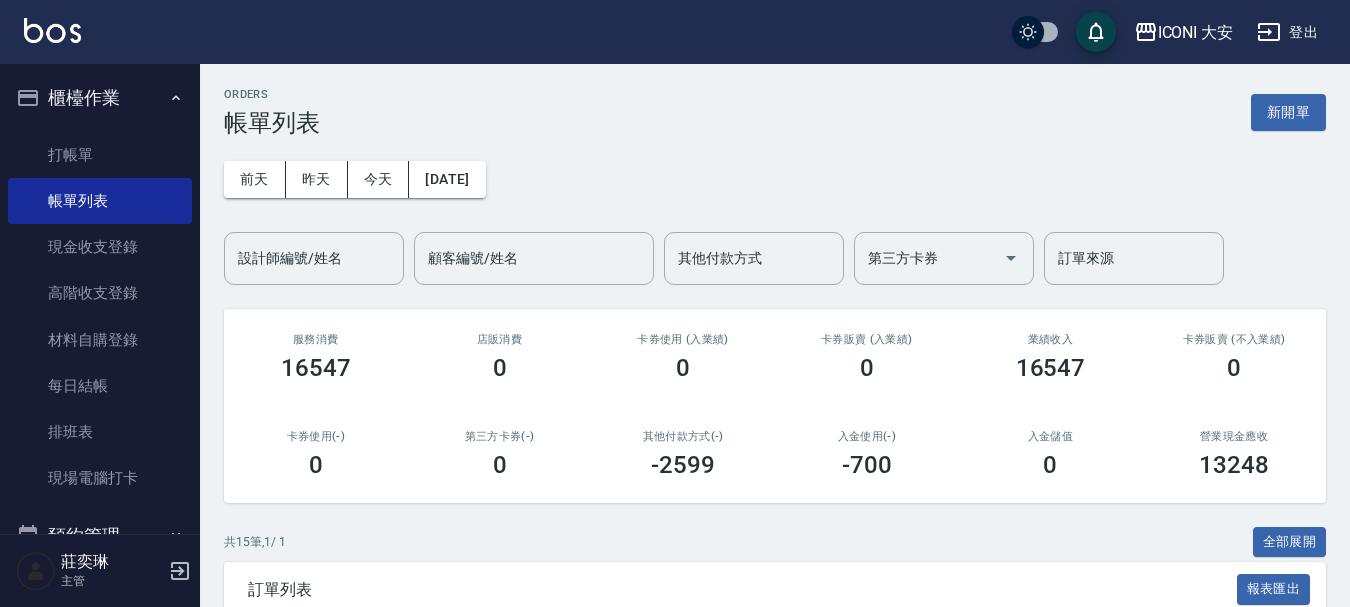 scroll, scrollTop: 400, scrollLeft: 0, axis: vertical 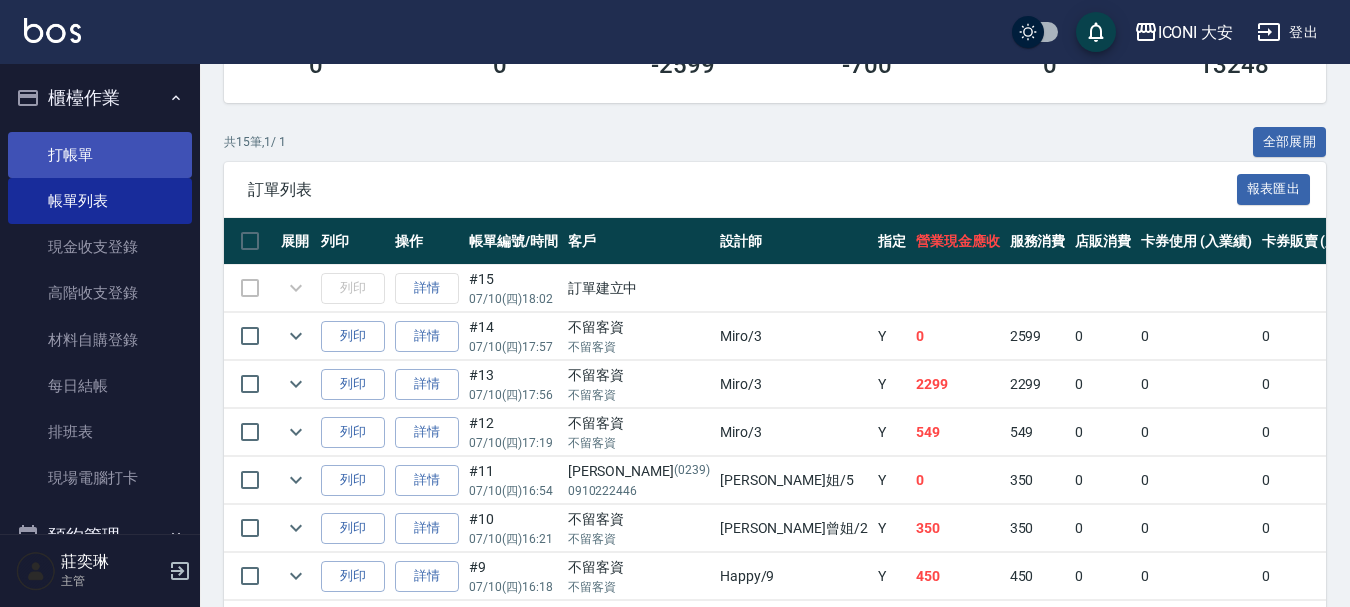 click on "打帳單" at bounding box center (100, 155) 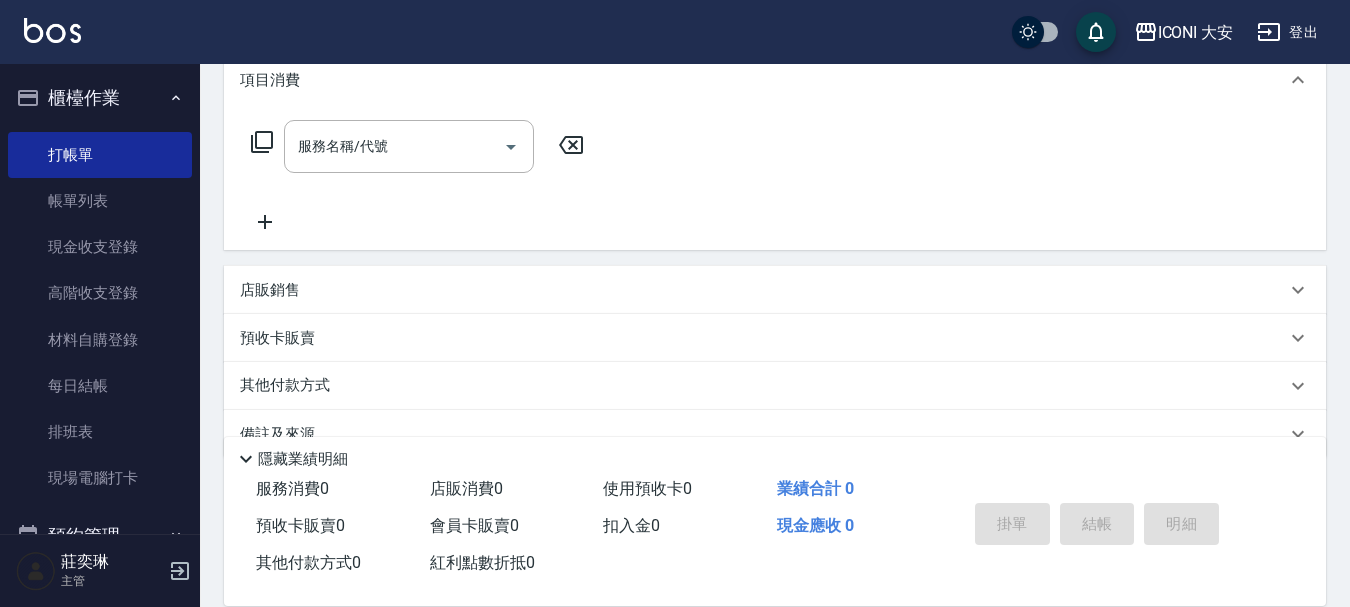 scroll, scrollTop: 323, scrollLeft: 0, axis: vertical 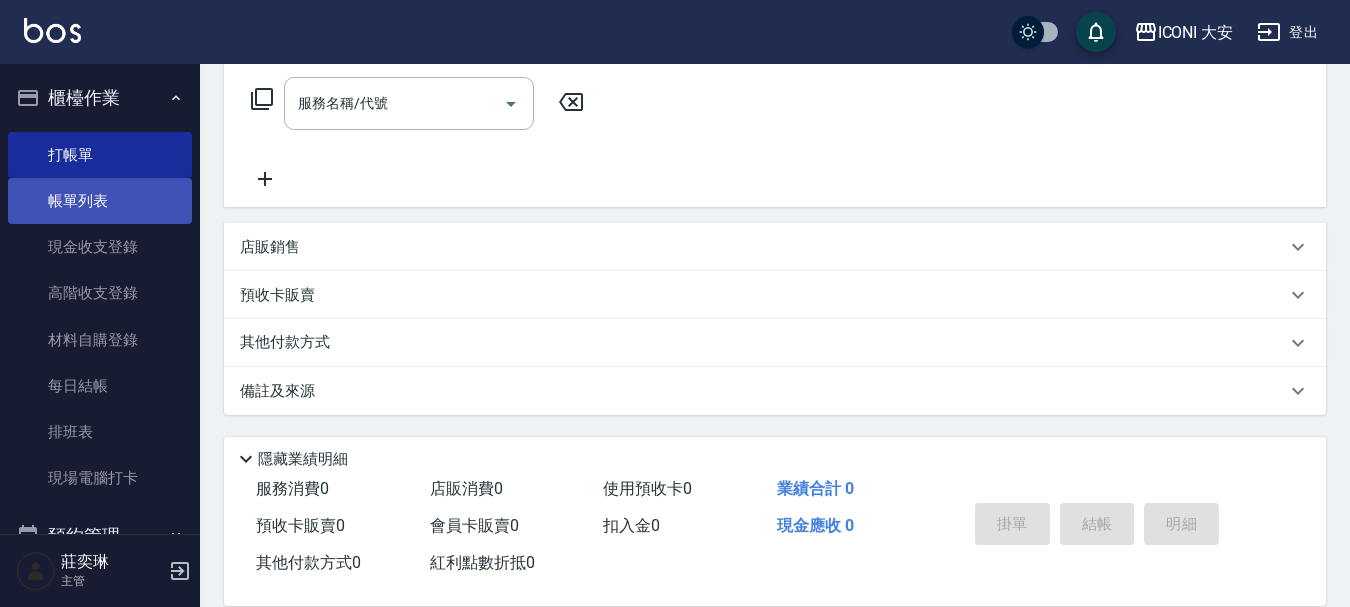 click on "帳單列表" at bounding box center (100, 201) 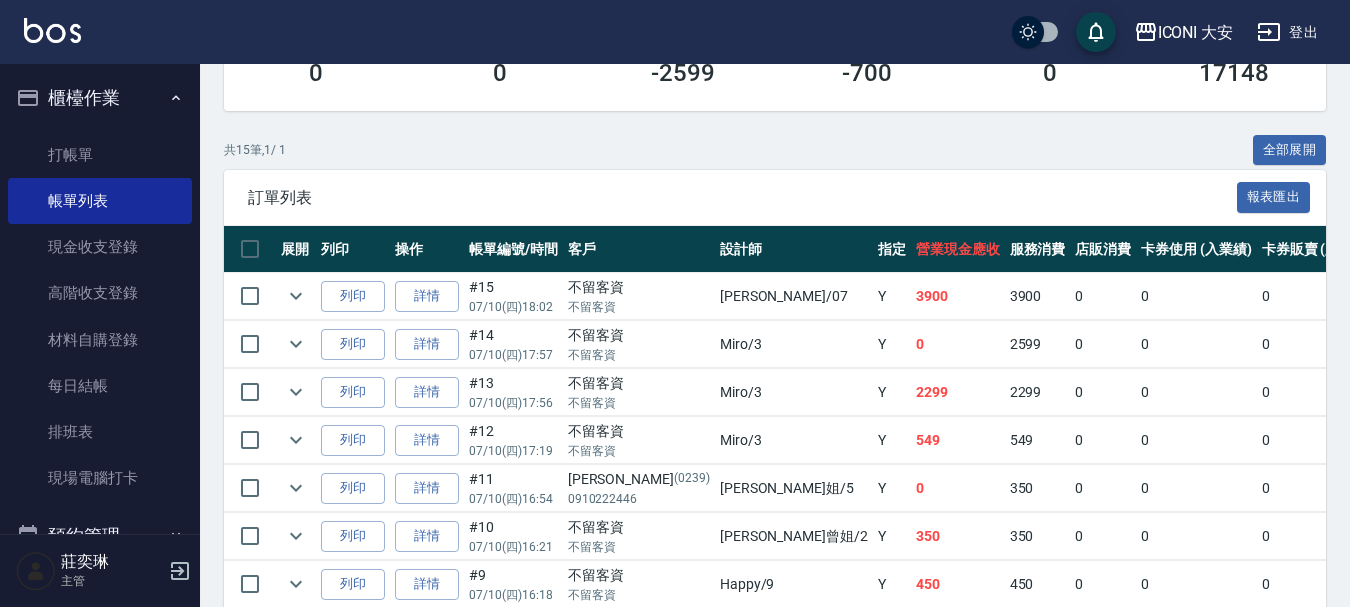 scroll, scrollTop: 400, scrollLeft: 0, axis: vertical 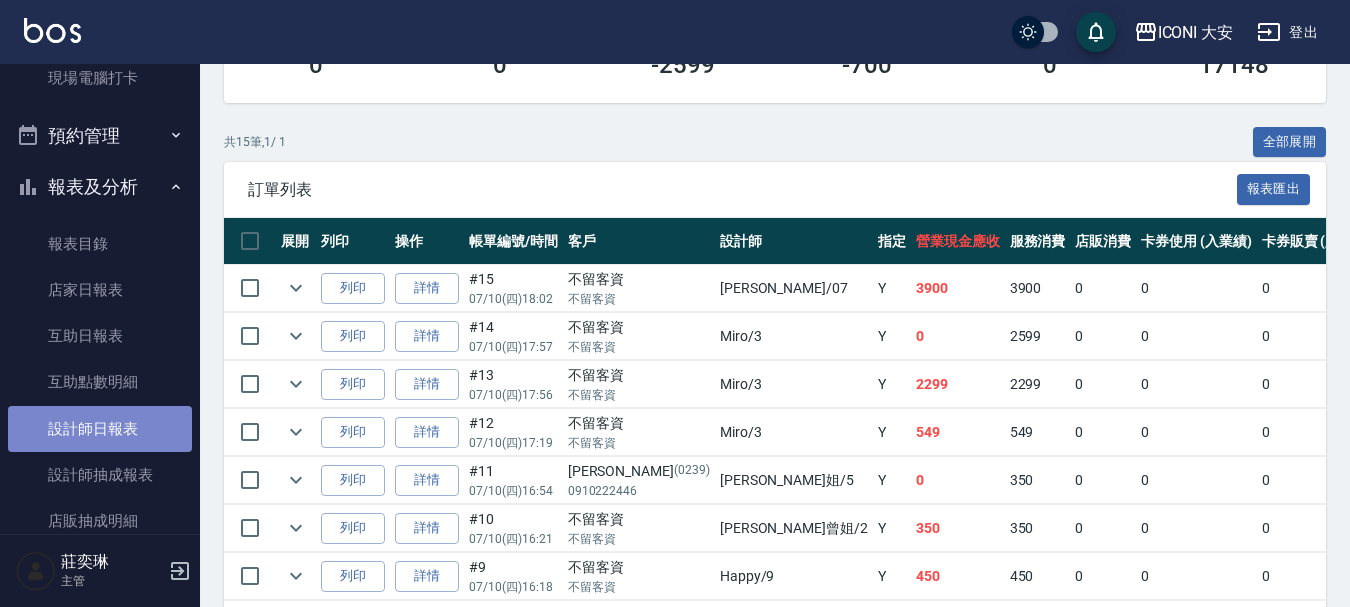 click on "設計師日報表" at bounding box center (100, 429) 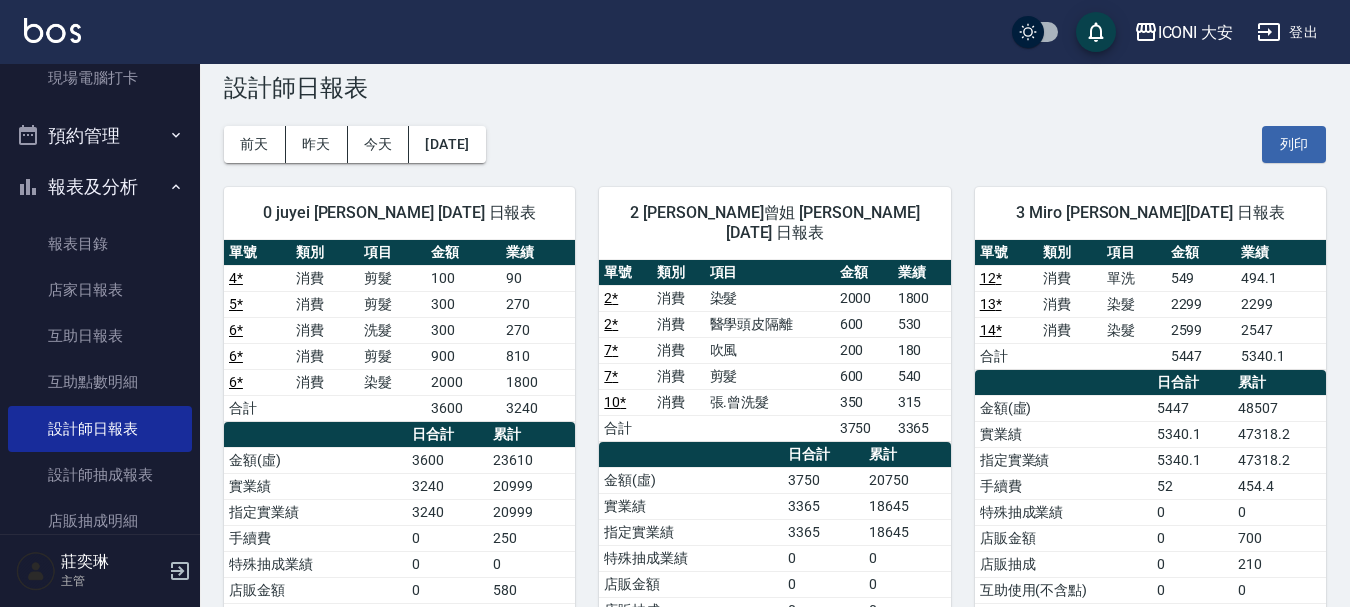 scroll, scrollTop: 0, scrollLeft: 0, axis: both 